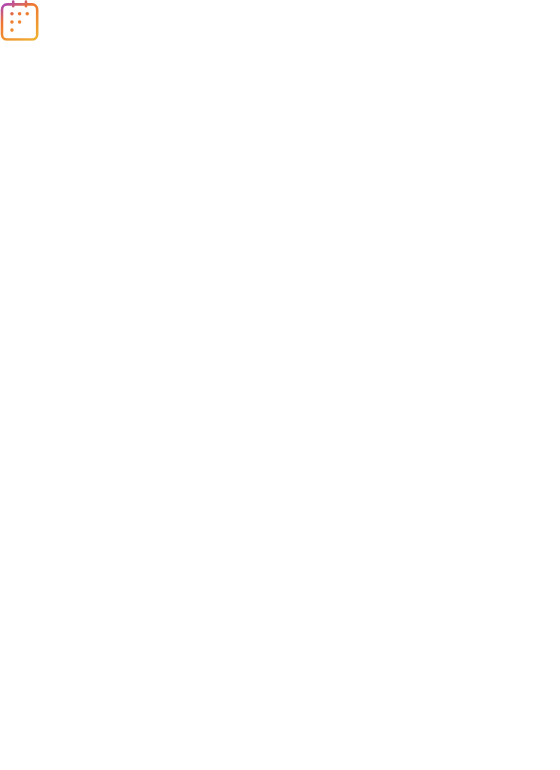 scroll, scrollTop: 0, scrollLeft: 0, axis: both 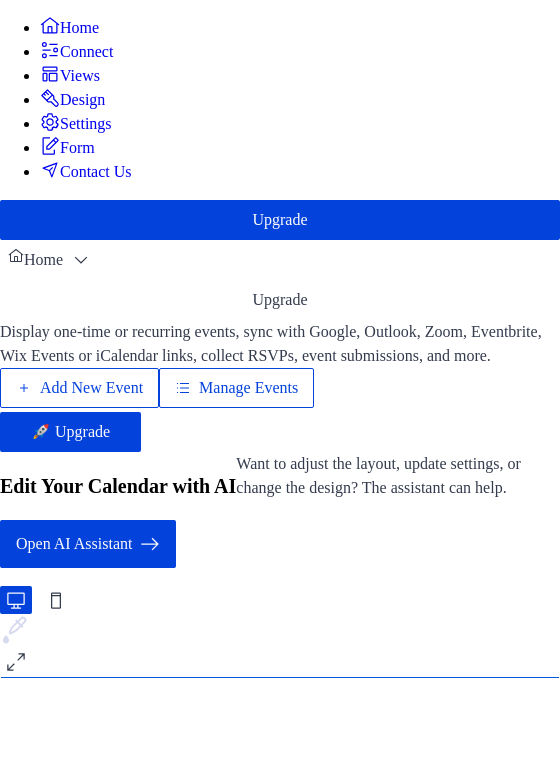 click on "Add New Event" at bounding box center (91, 388) 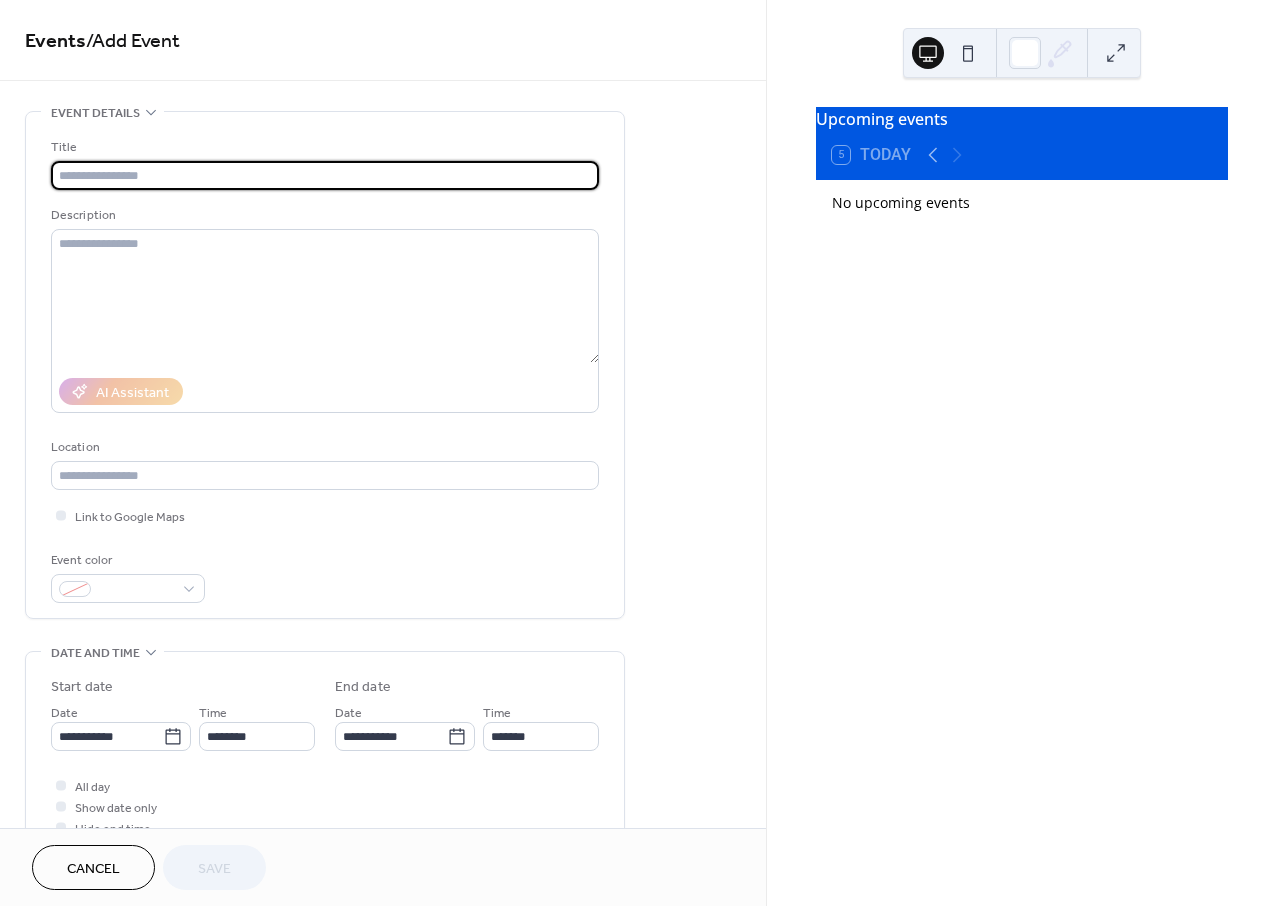 scroll, scrollTop: 0, scrollLeft: 0, axis: both 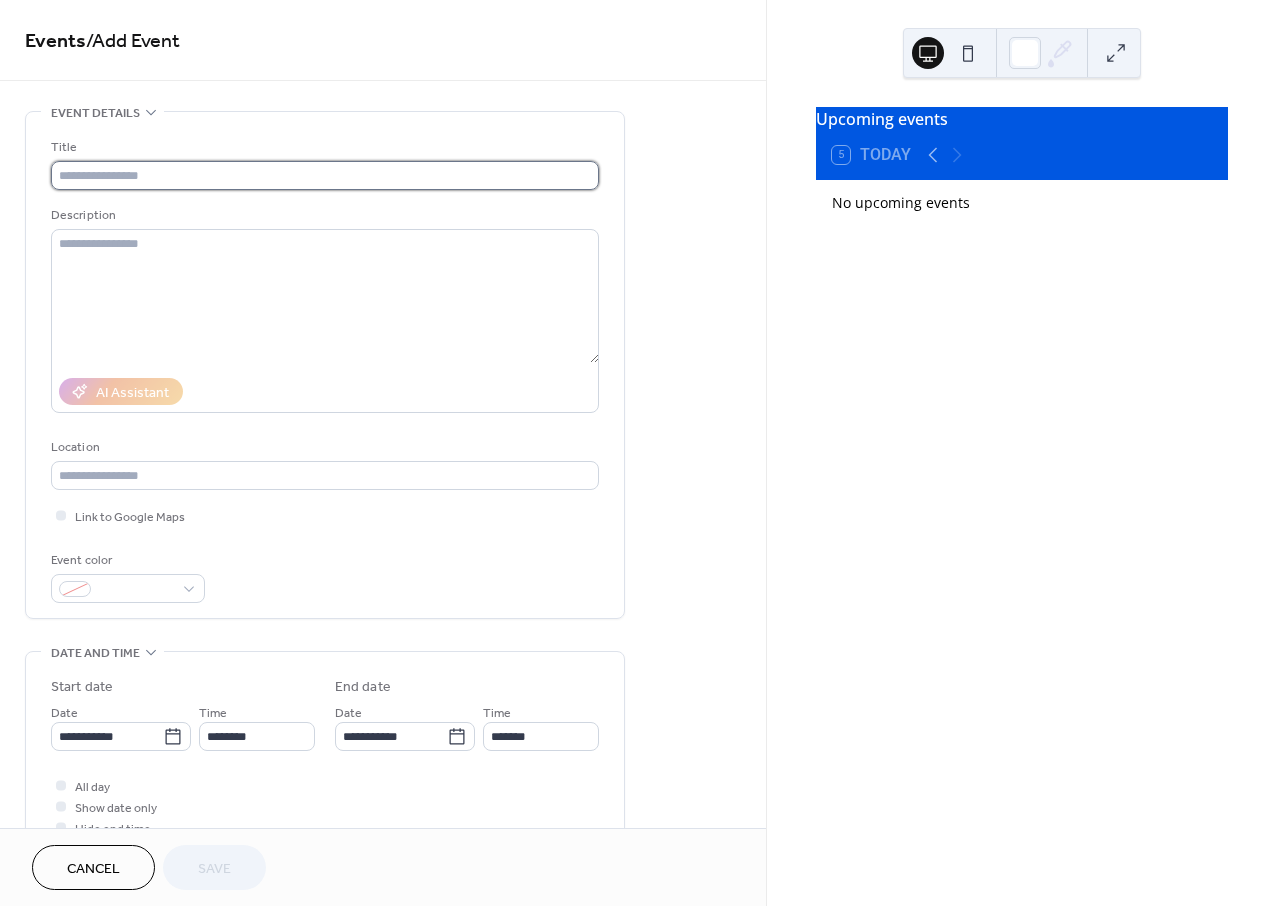 click at bounding box center (325, 175) 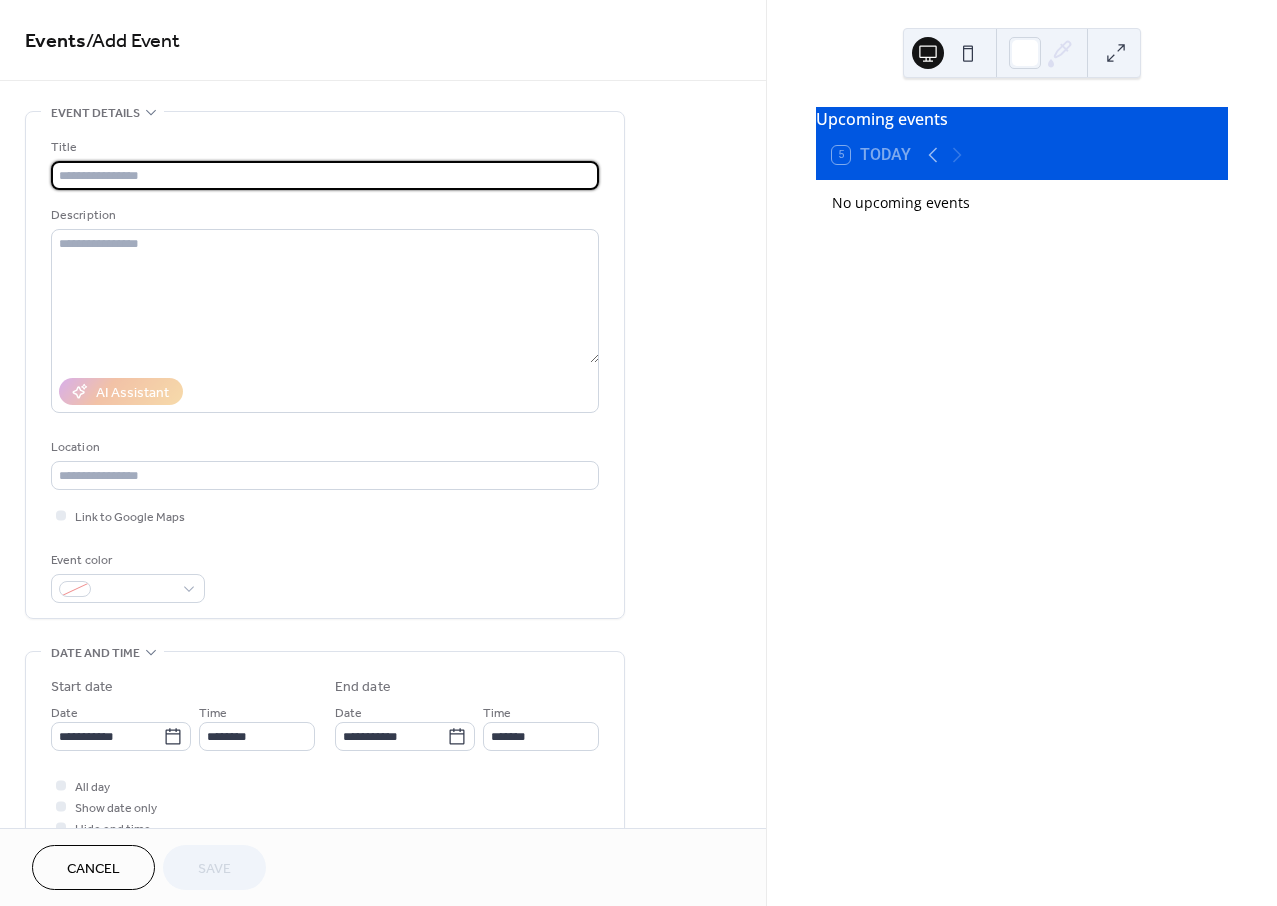 click at bounding box center [325, 175] 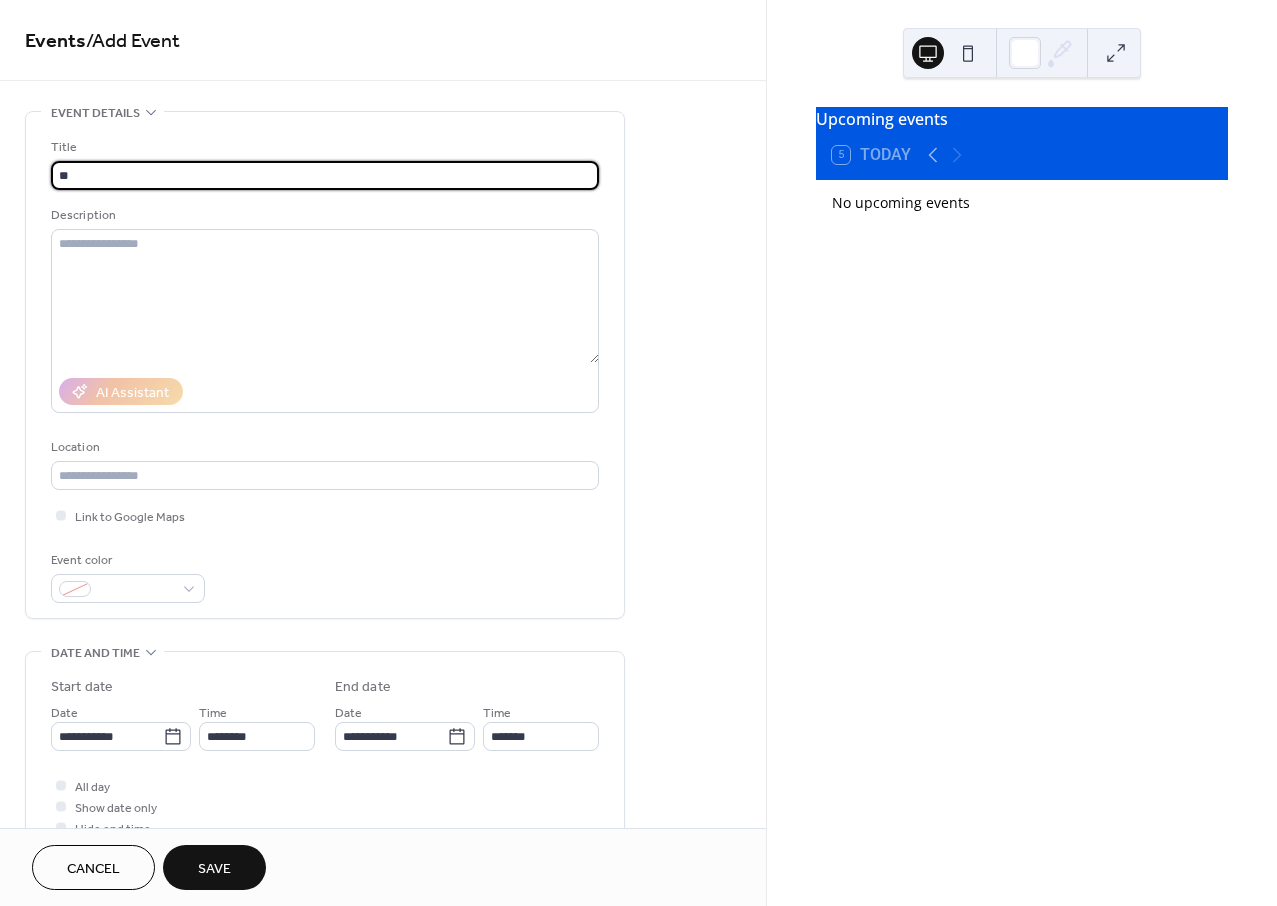 type on "*" 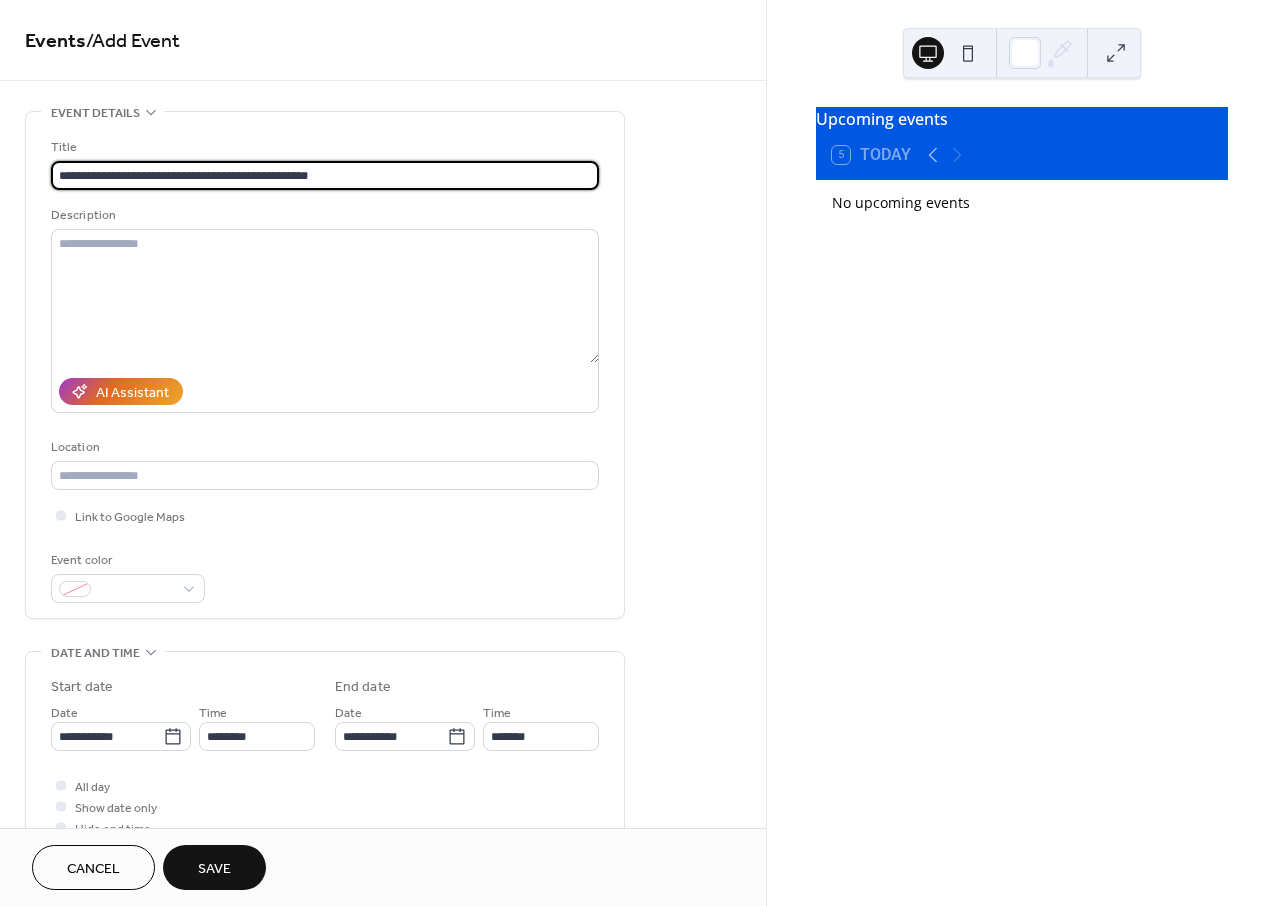 drag, startPoint x: 352, startPoint y: 165, endPoint x: 175, endPoint y: 166, distance: 177.00282 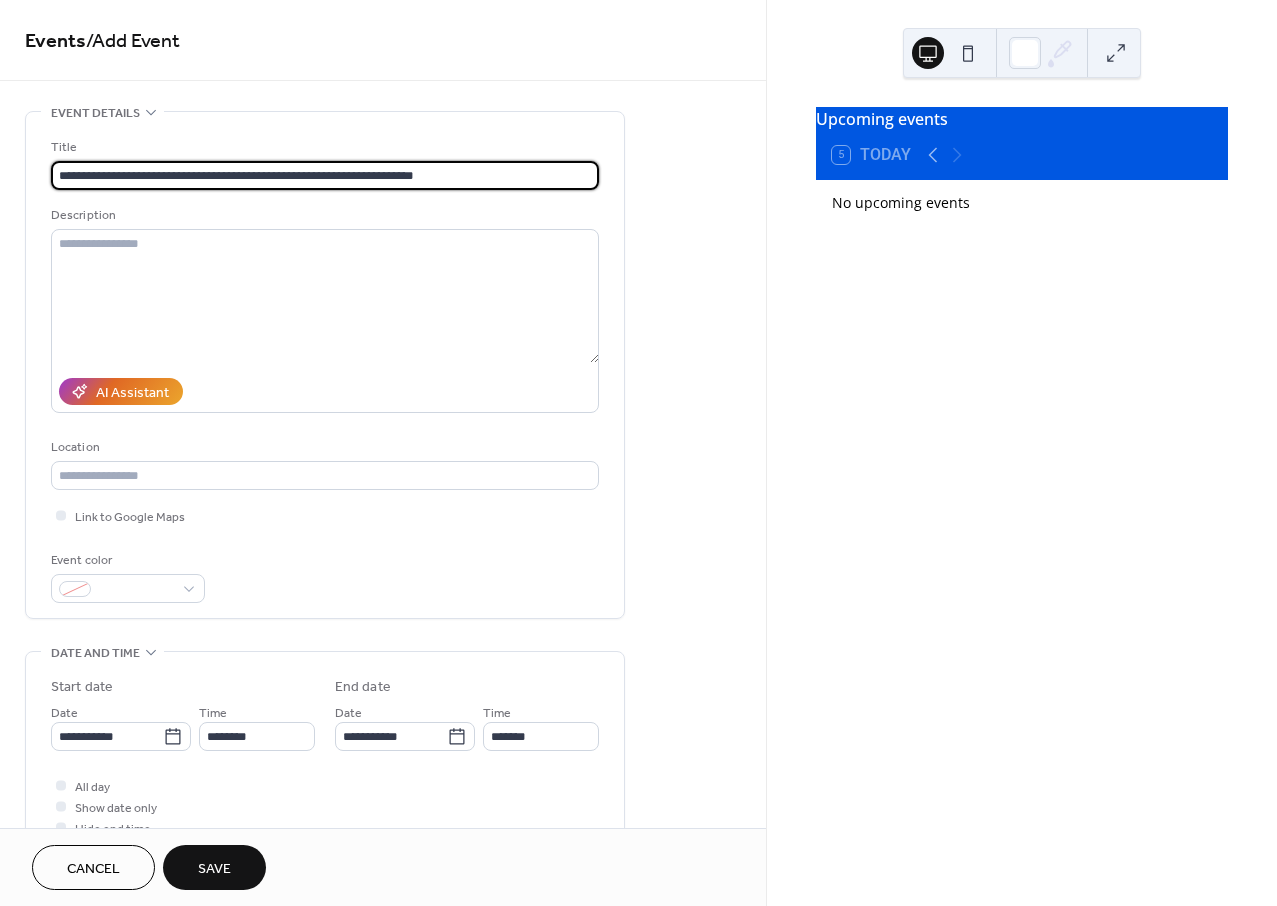 type on "**********" 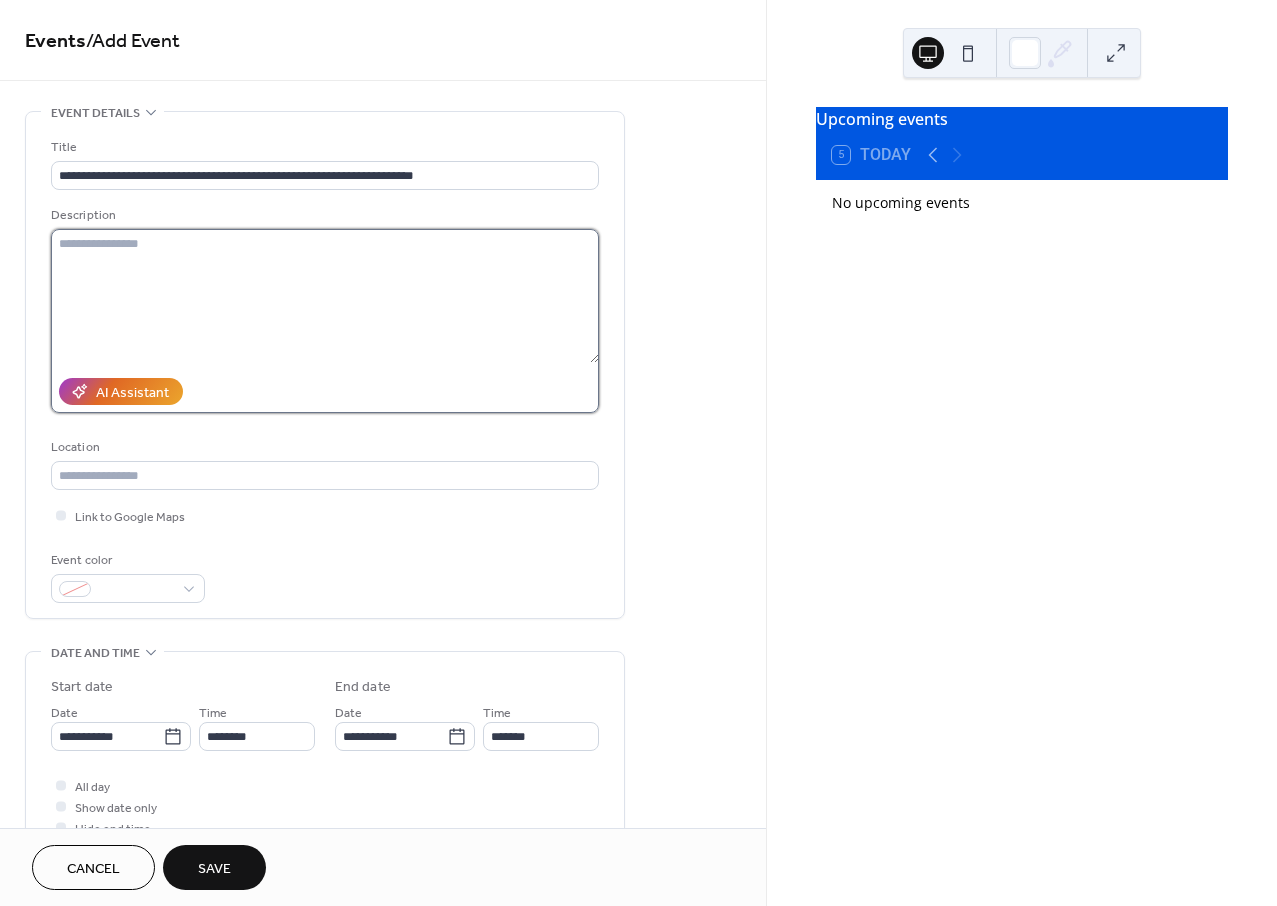 click at bounding box center [325, 296] 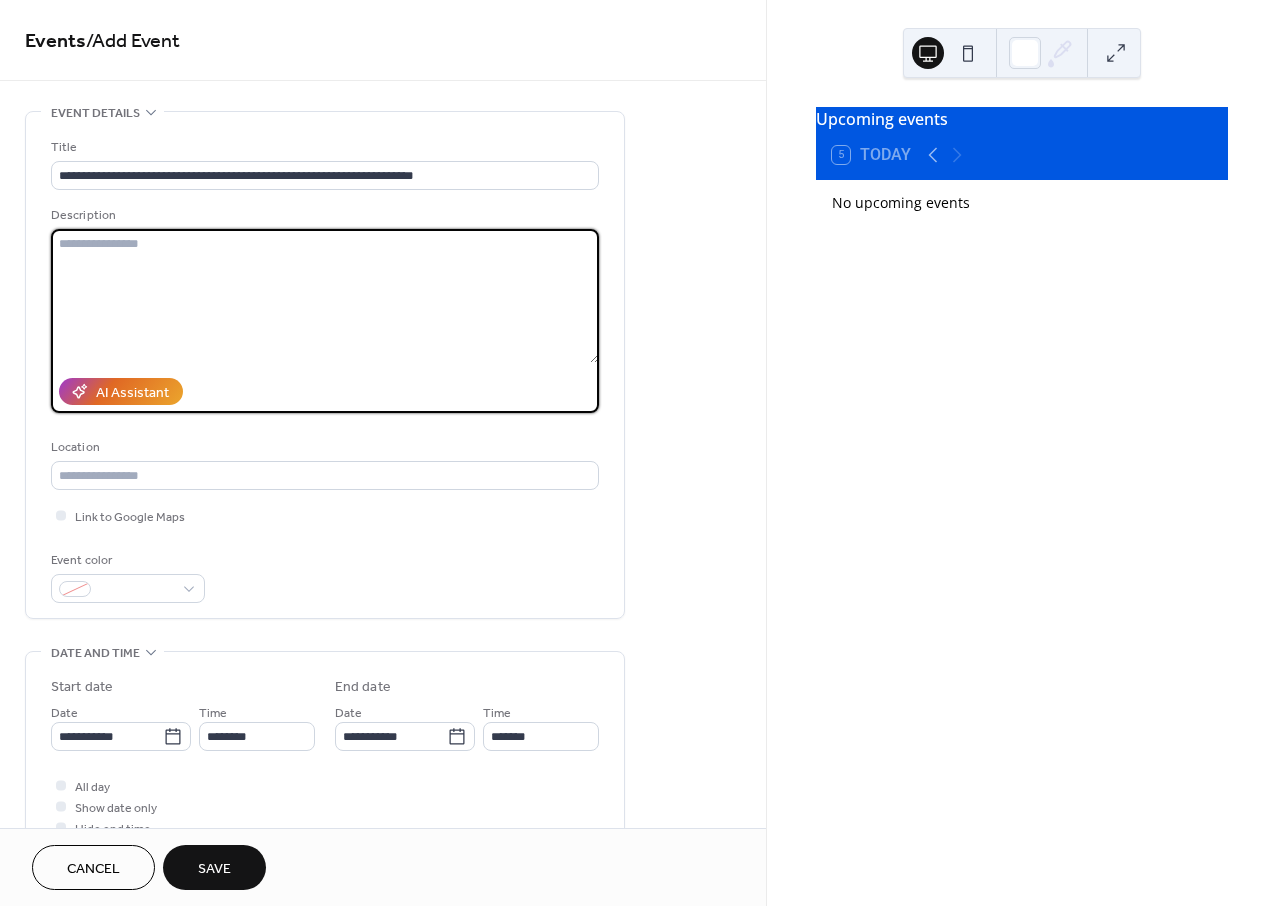 paste on "**********" 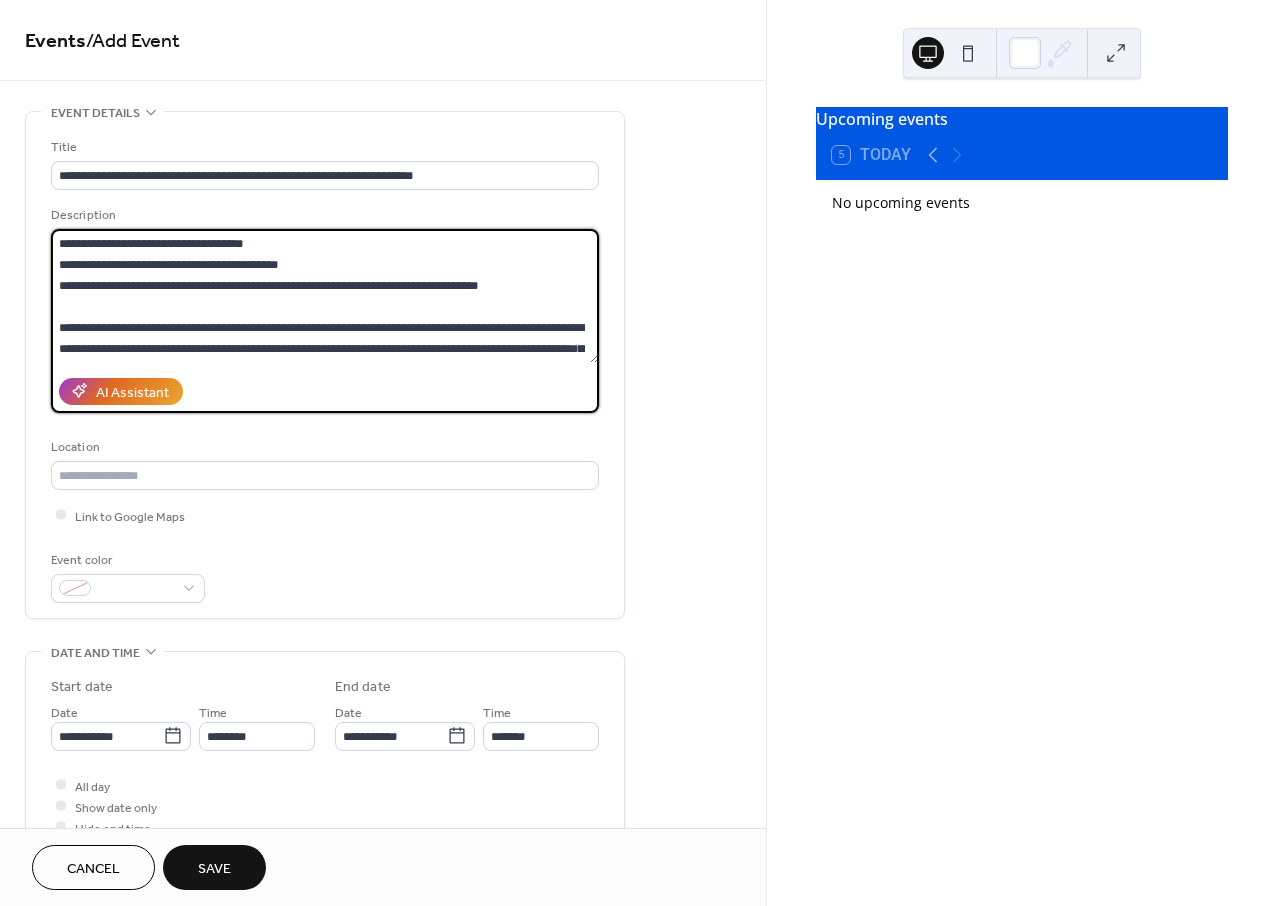 scroll, scrollTop: 462, scrollLeft: 0, axis: vertical 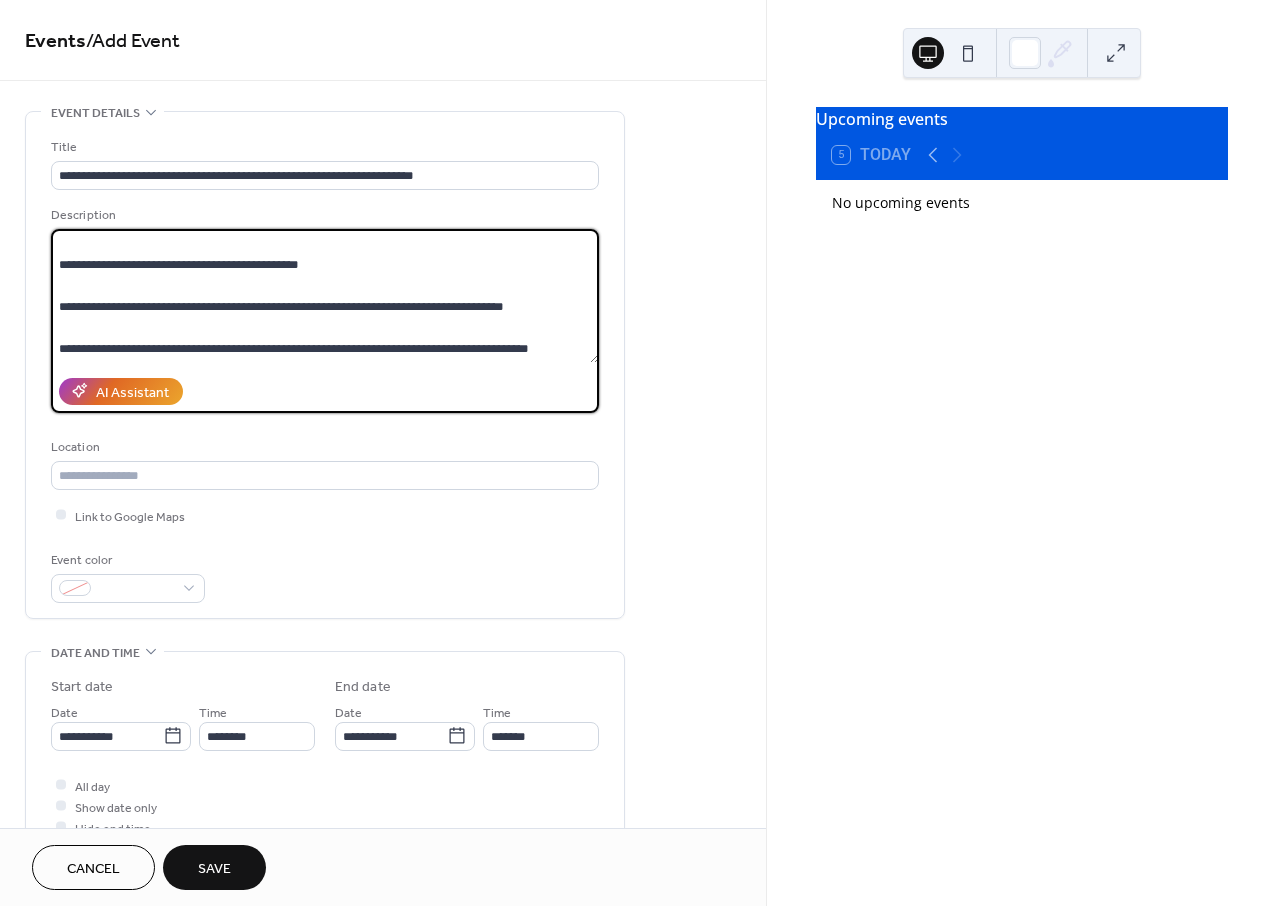 type on "**********" 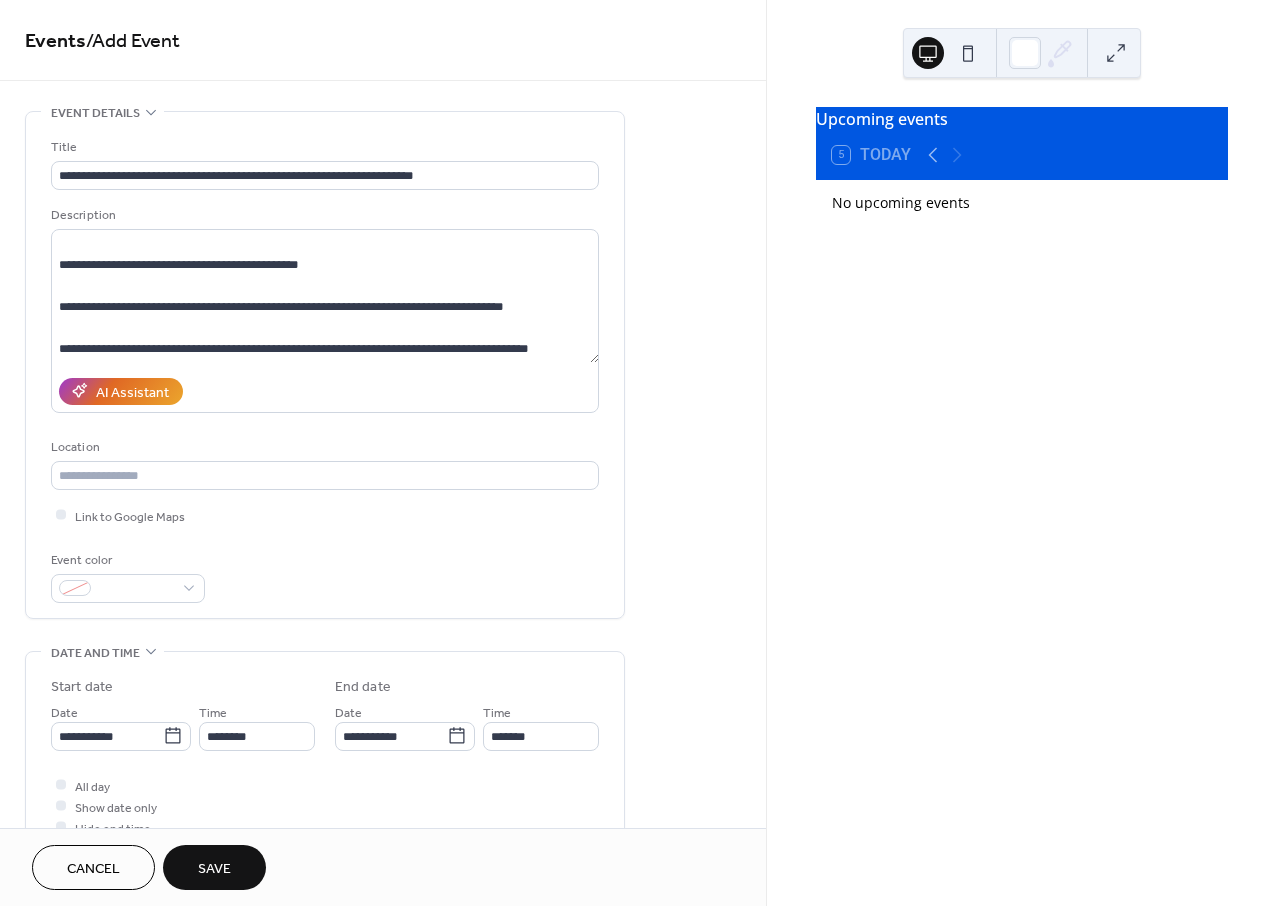 scroll, scrollTop: 111, scrollLeft: 0, axis: vertical 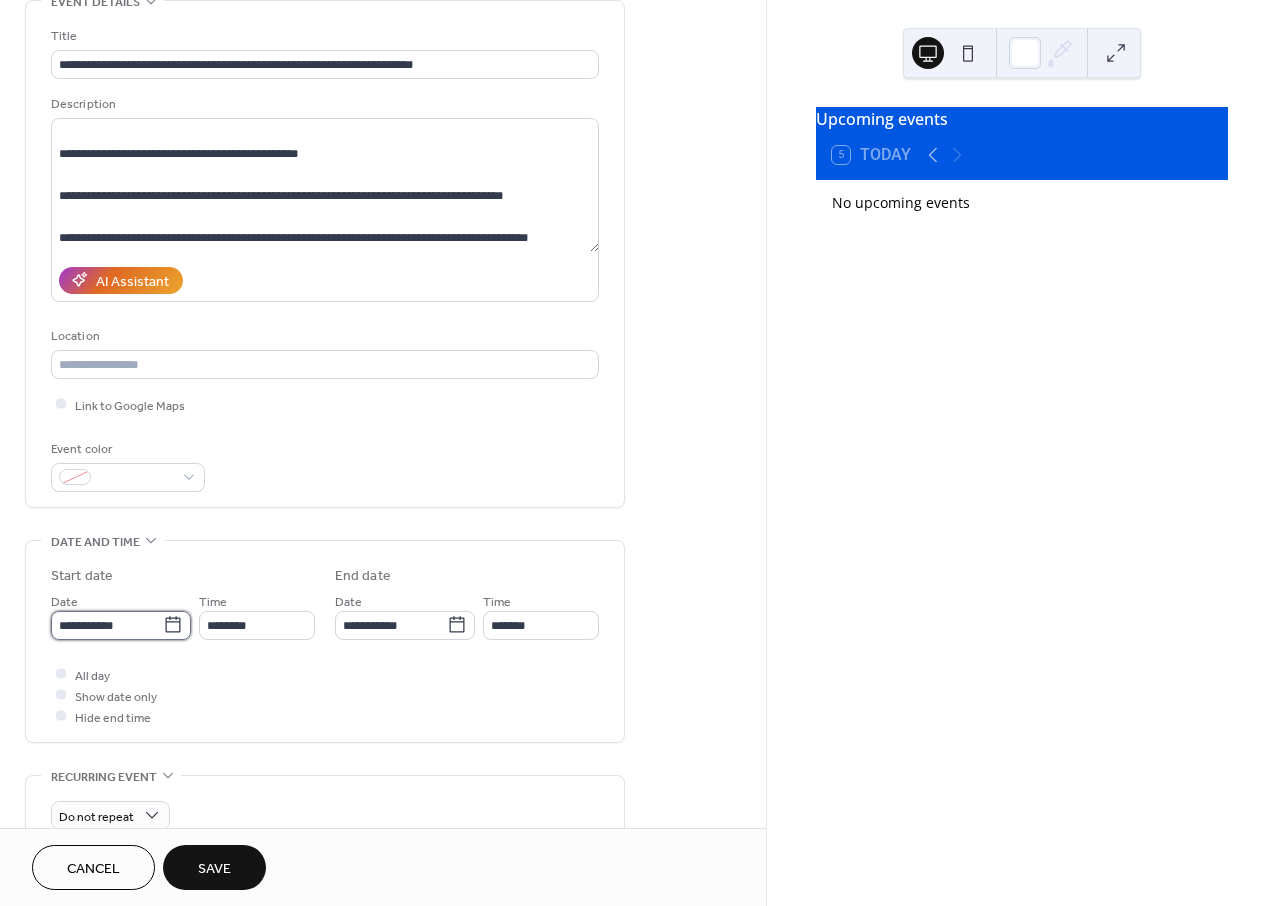 click on "**********" at bounding box center (107, 625) 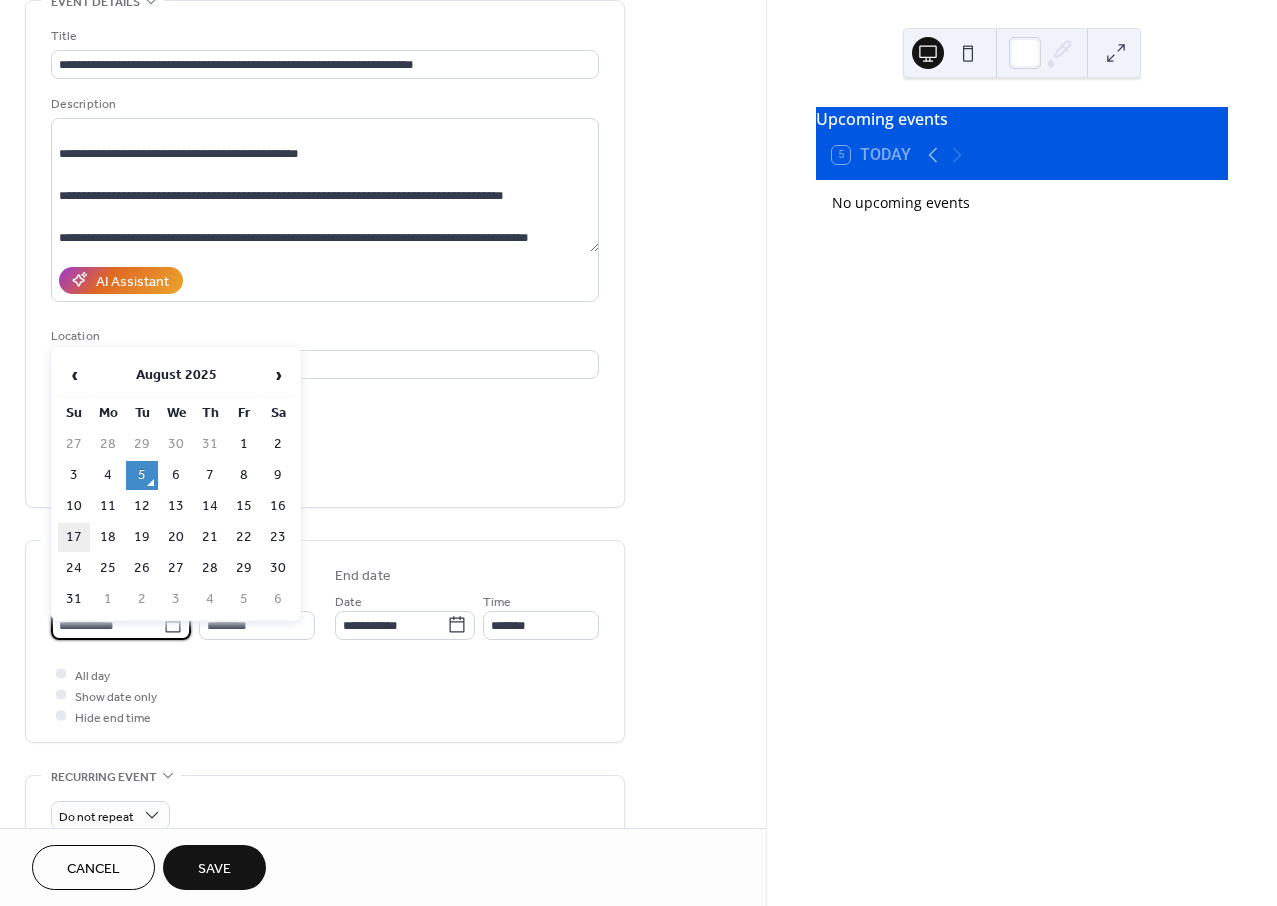 click on "17" at bounding box center [74, 537] 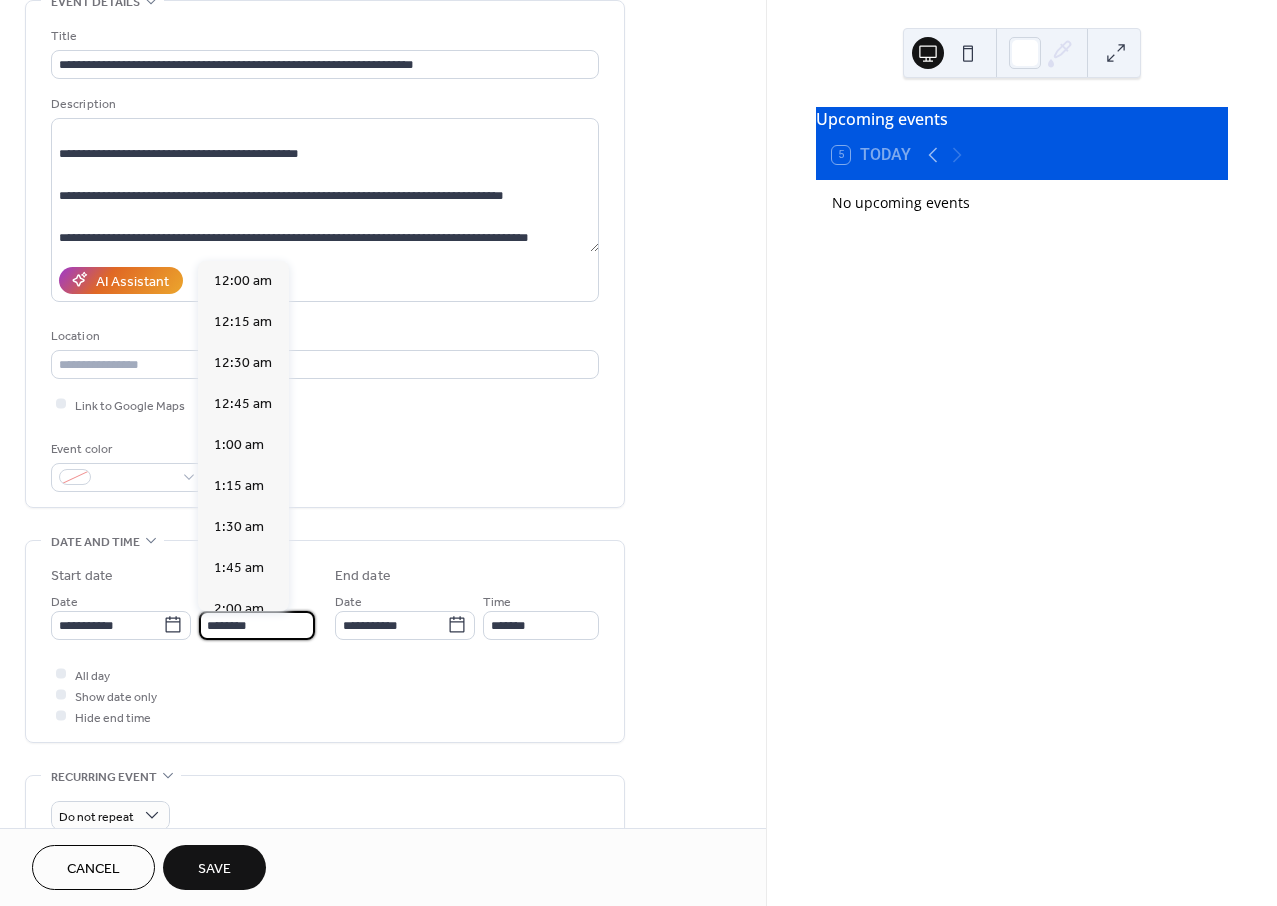 click on "********" at bounding box center [257, 625] 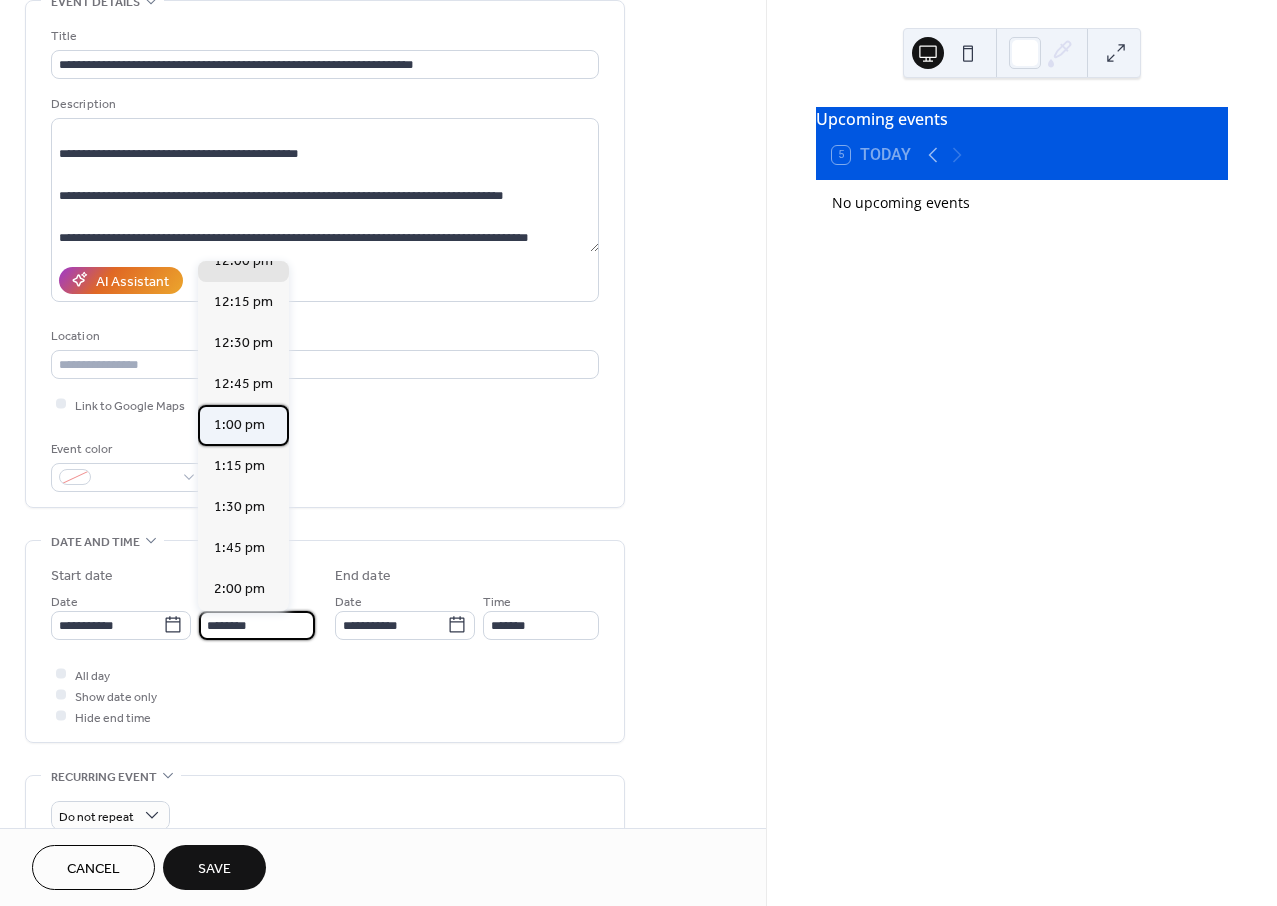 click on "1:00 pm" at bounding box center [239, 425] 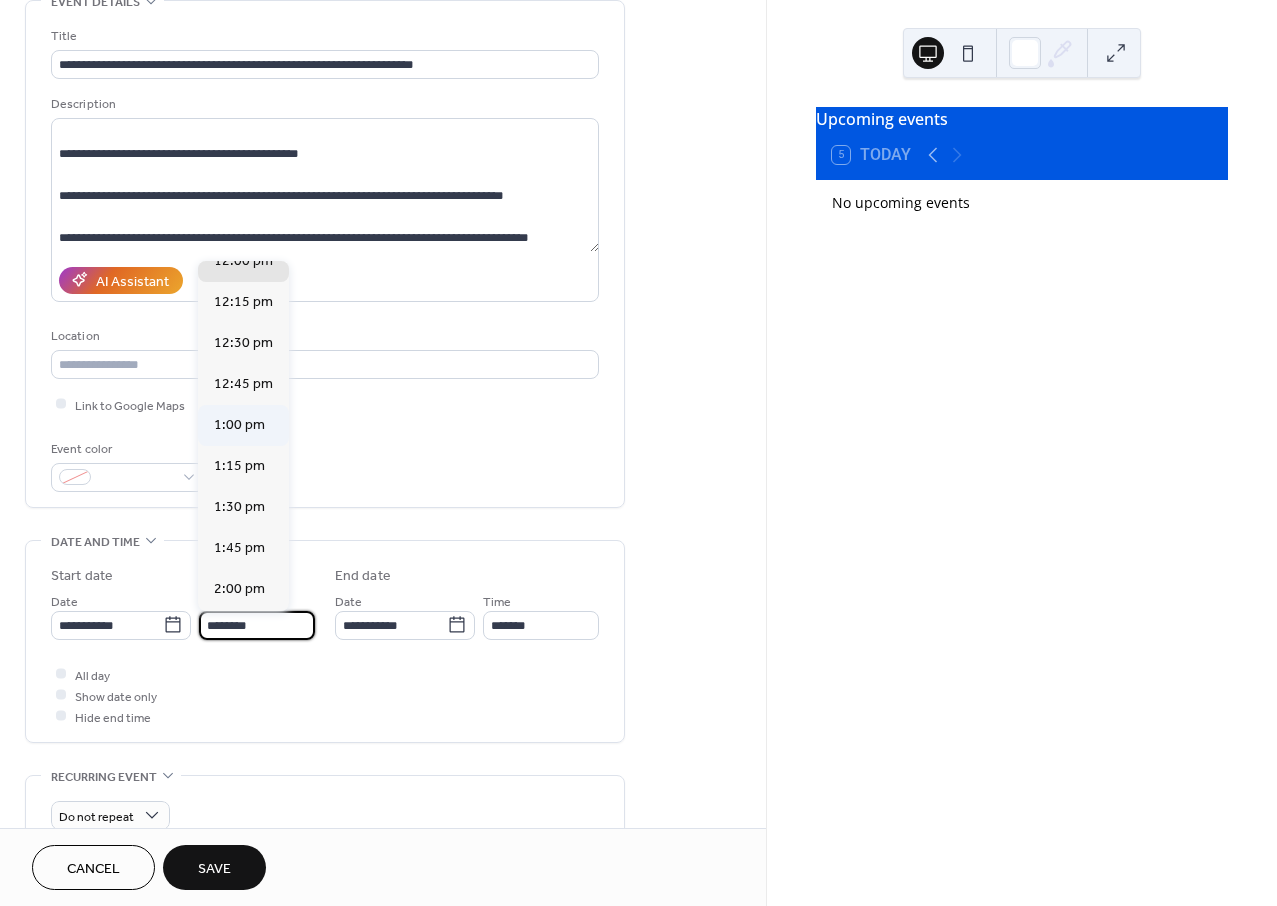 type on "*******" 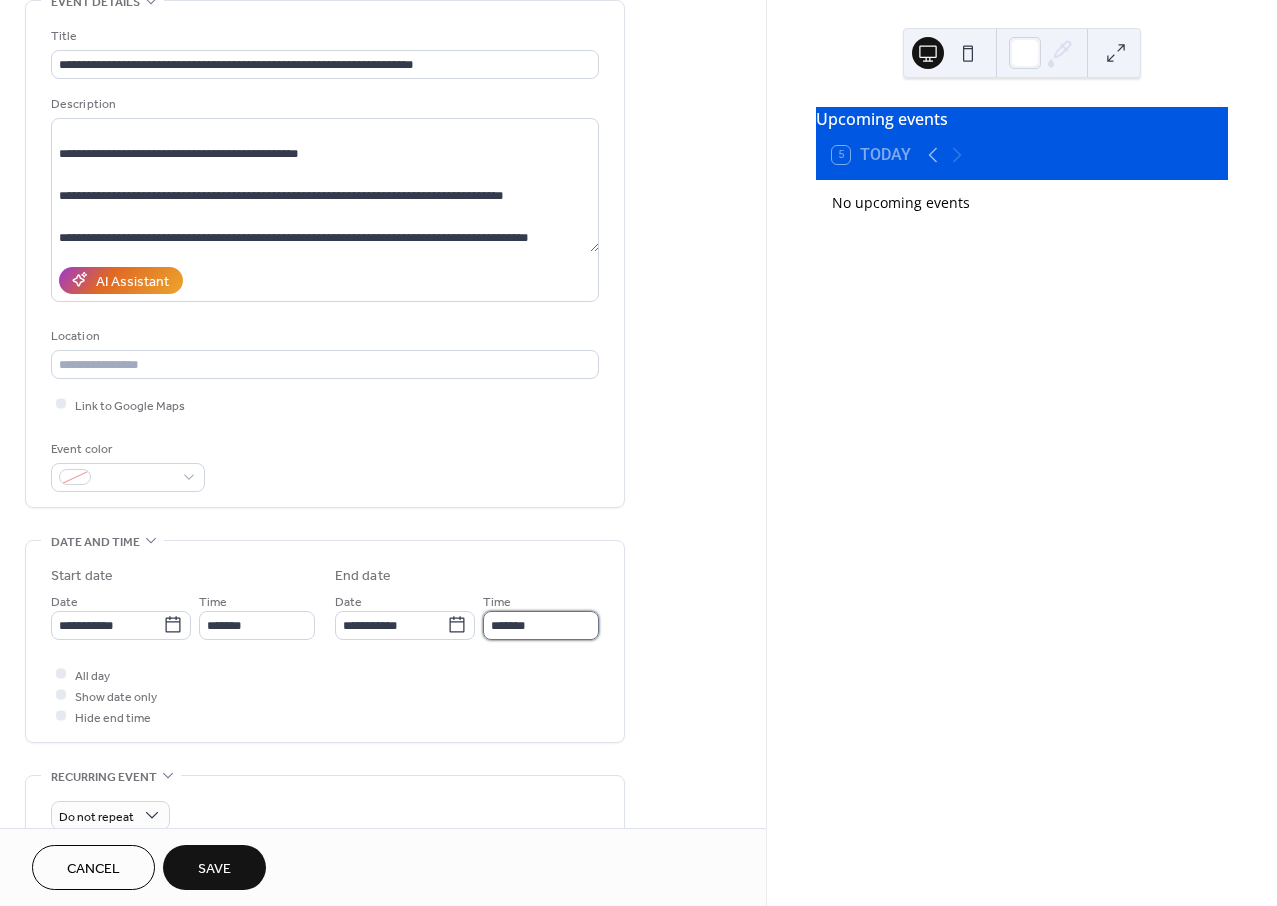 click on "*******" at bounding box center (541, 625) 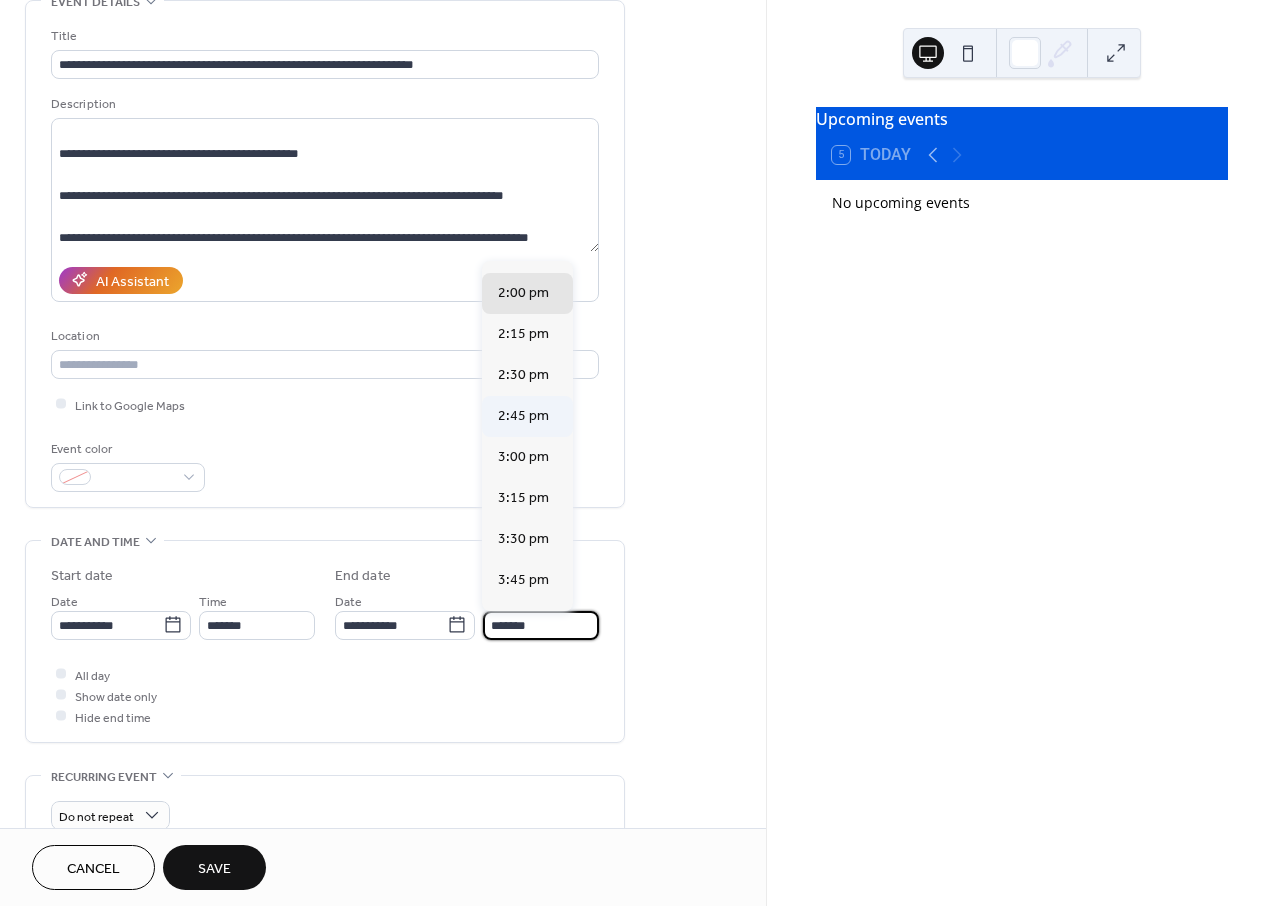 scroll, scrollTop: 222, scrollLeft: 0, axis: vertical 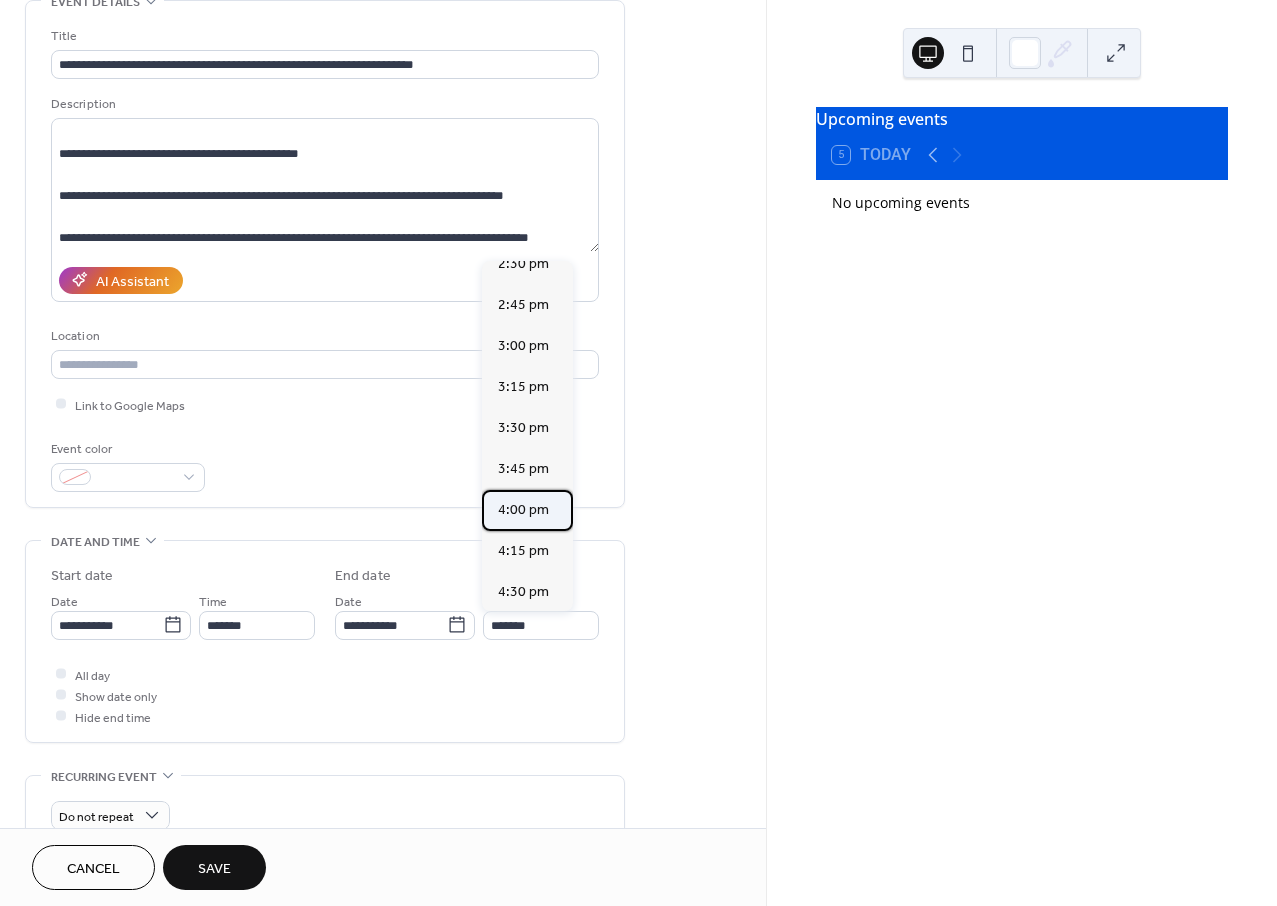 click on "4:00 pm" at bounding box center (523, 510) 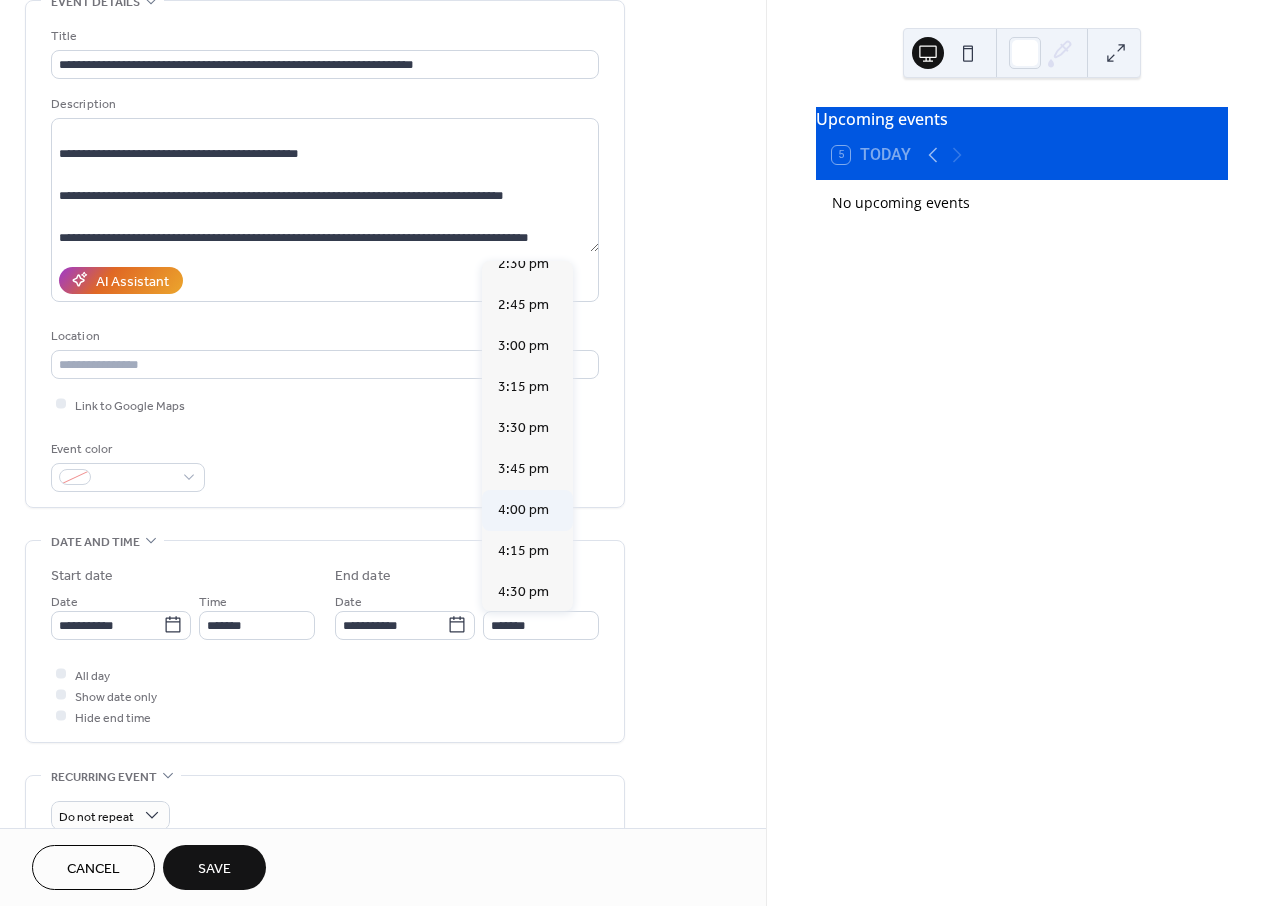 type on "*******" 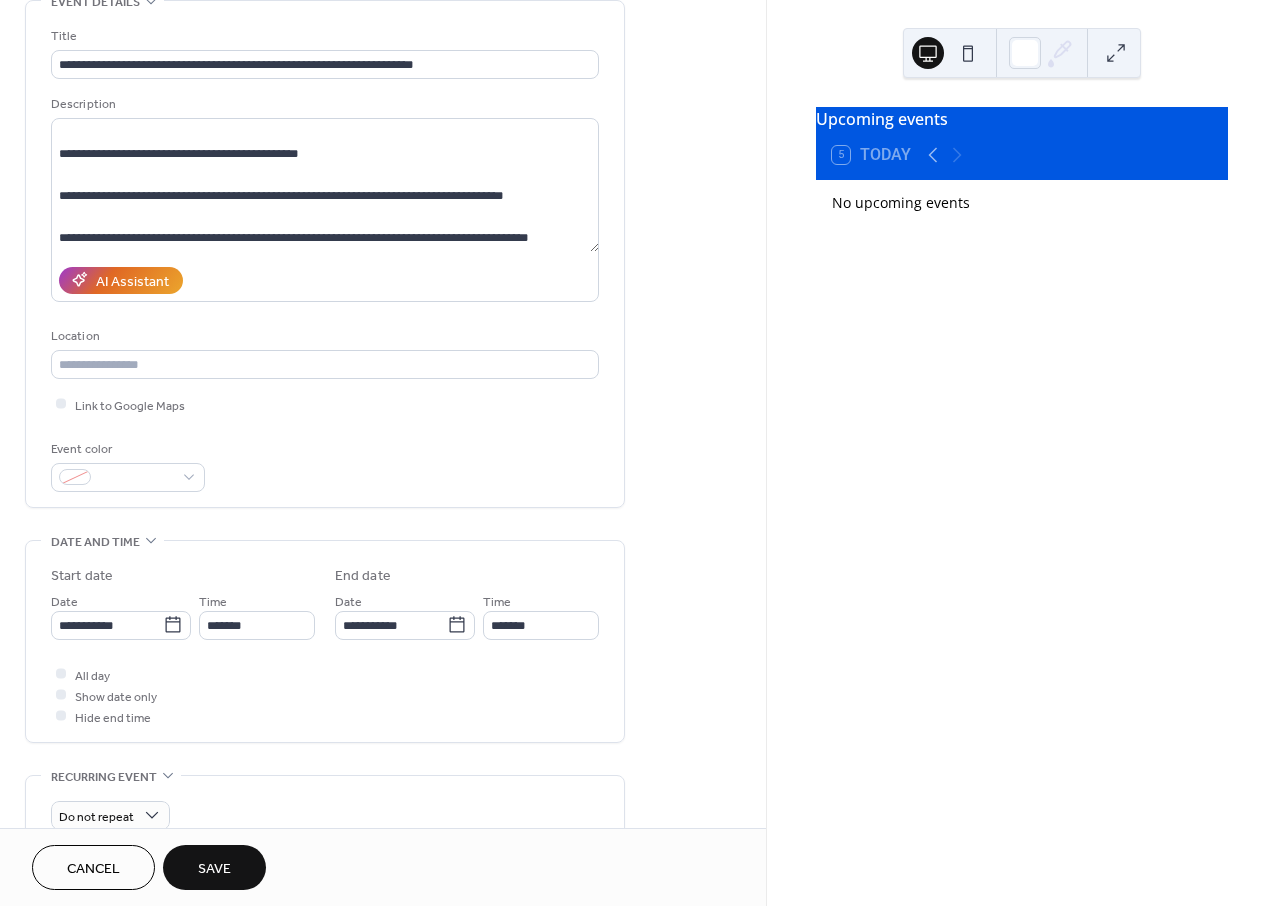 click on "All day Show date only Hide end time" at bounding box center [325, 695] 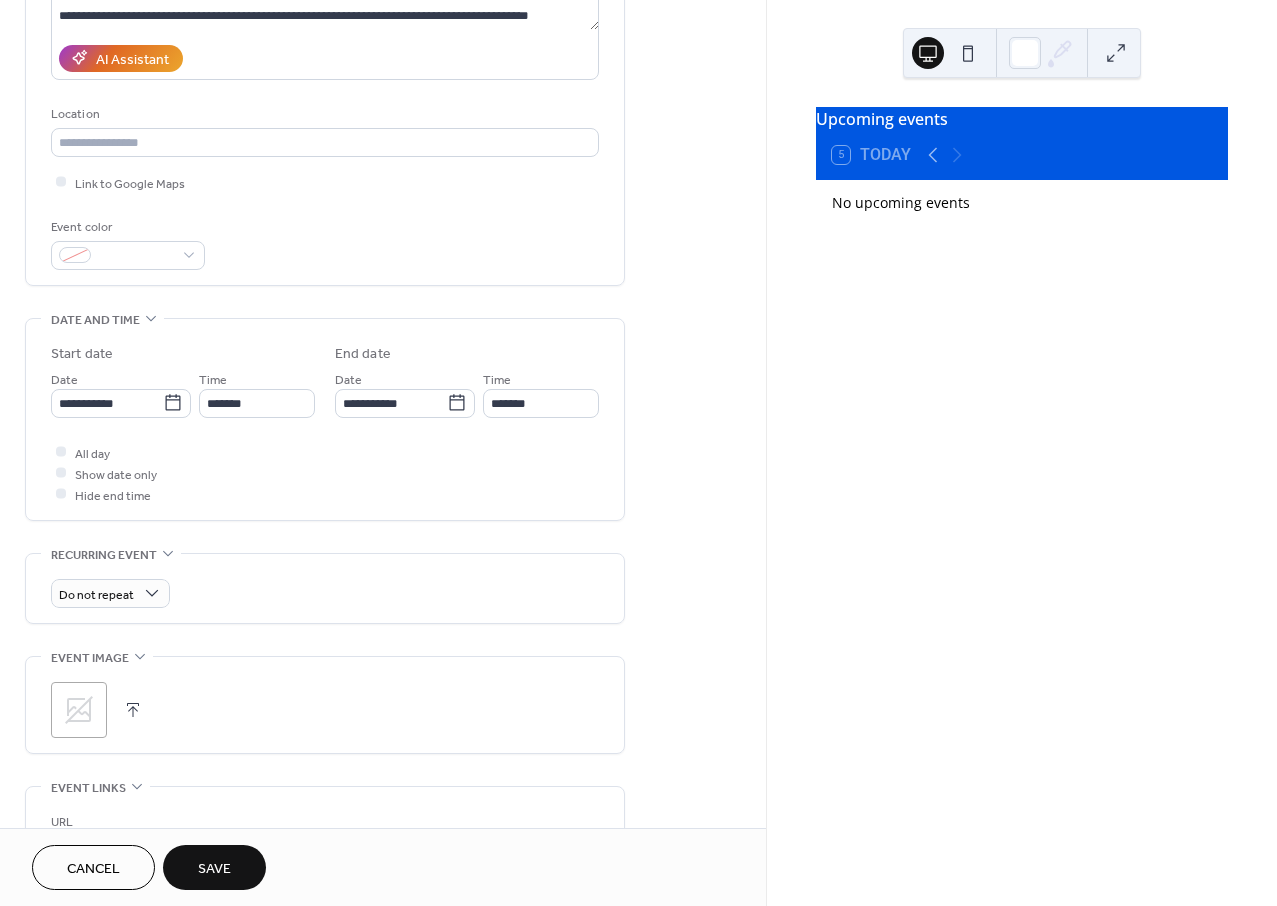 scroll, scrollTop: 444, scrollLeft: 0, axis: vertical 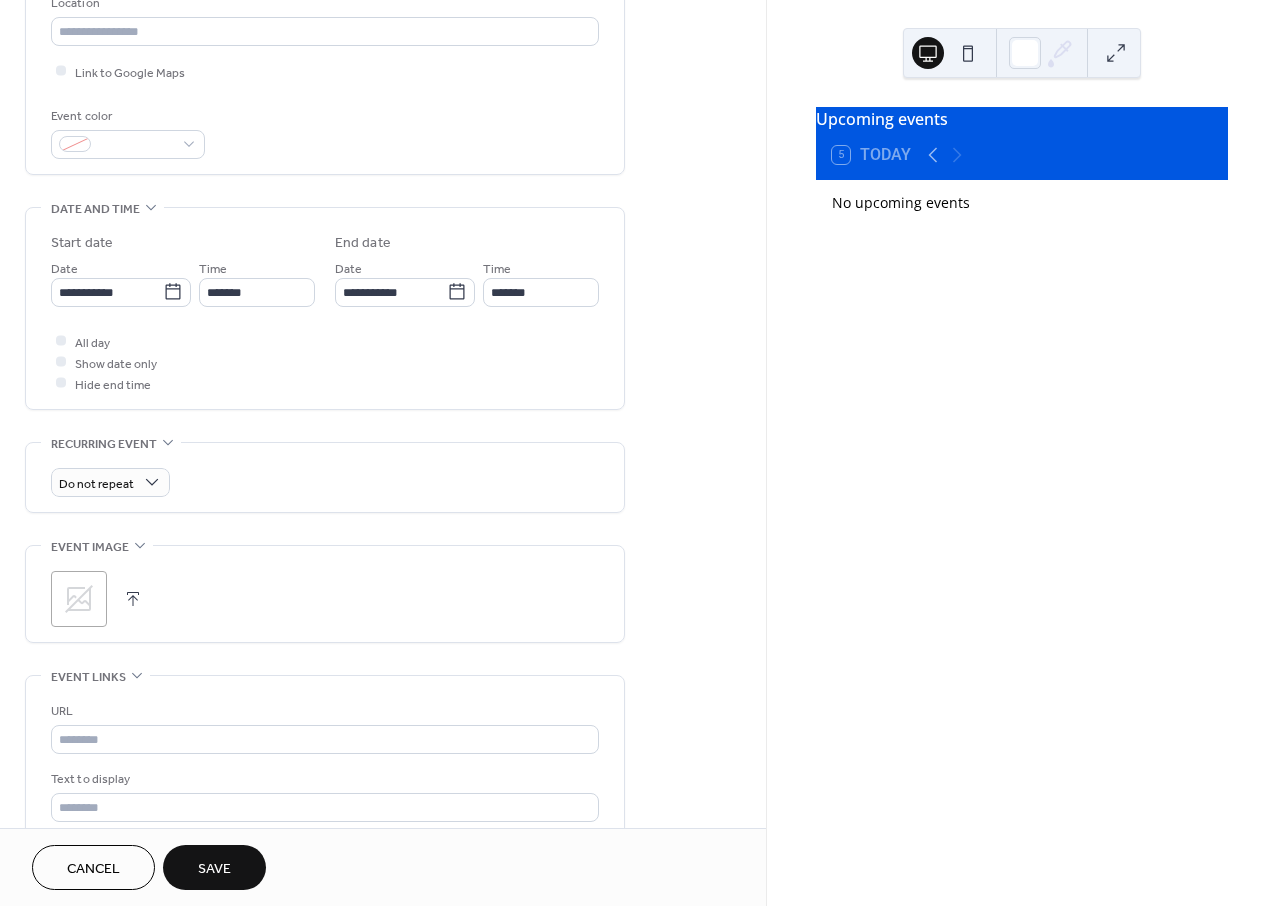 click 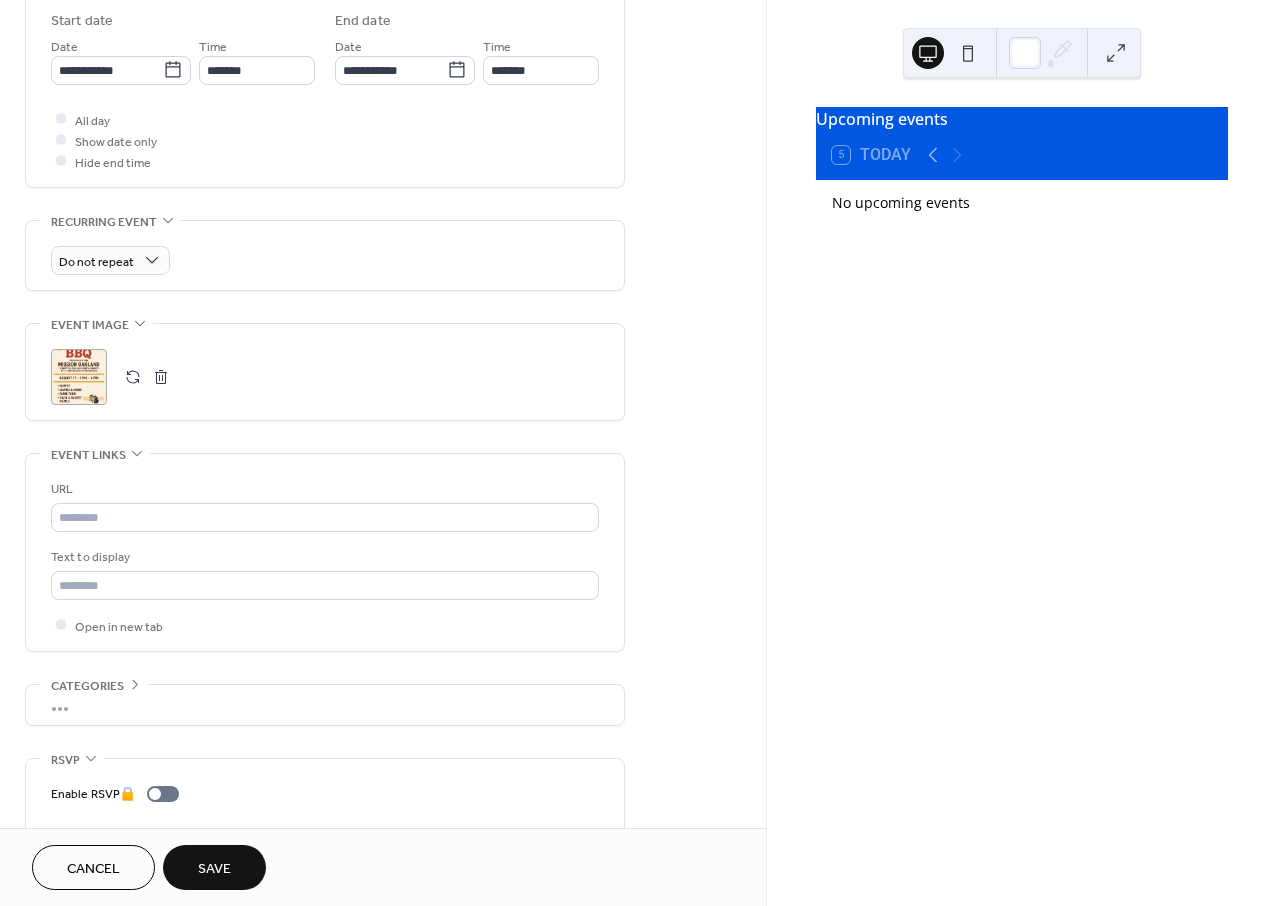 scroll, scrollTop: 724, scrollLeft: 0, axis: vertical 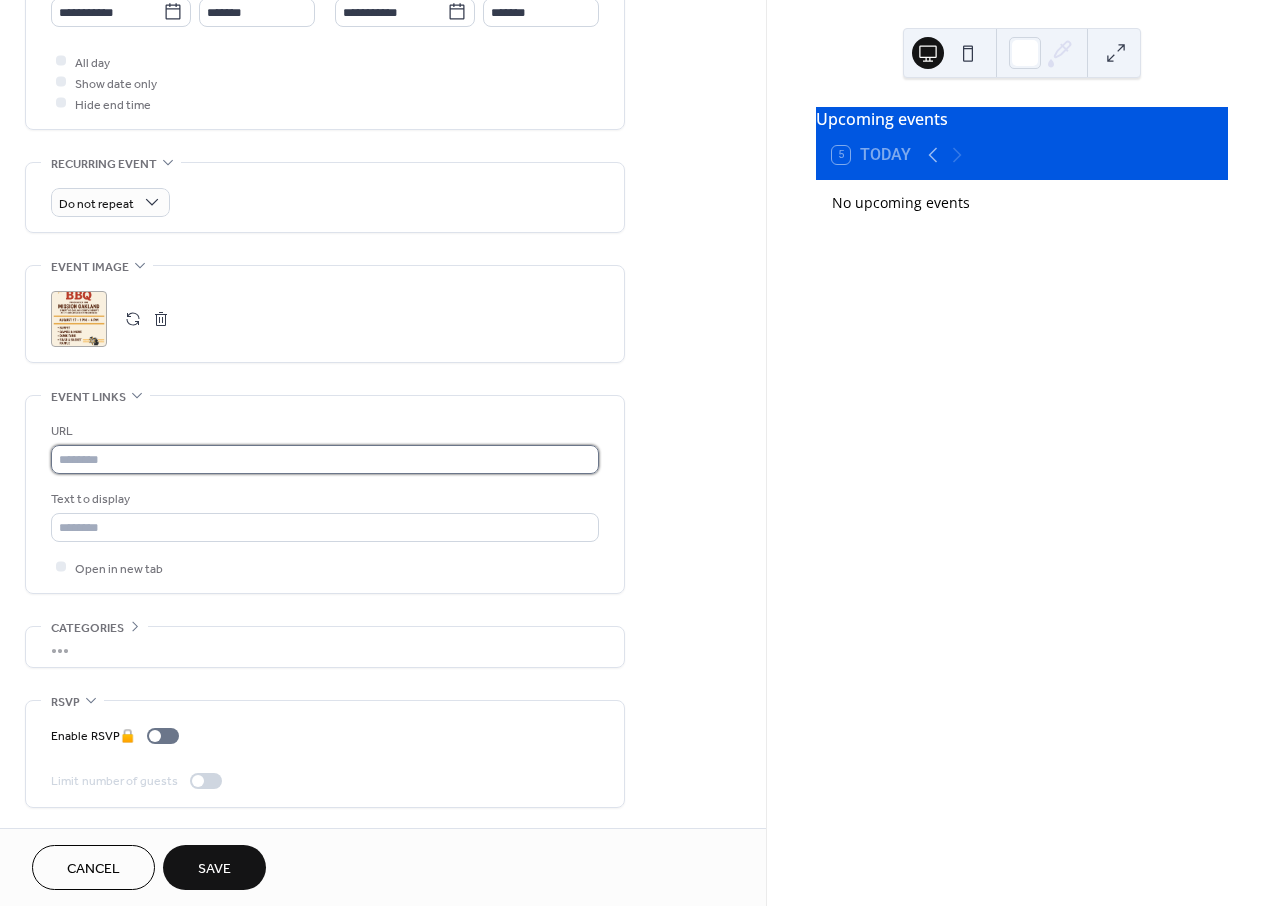 click at bounding box center [325, 459] 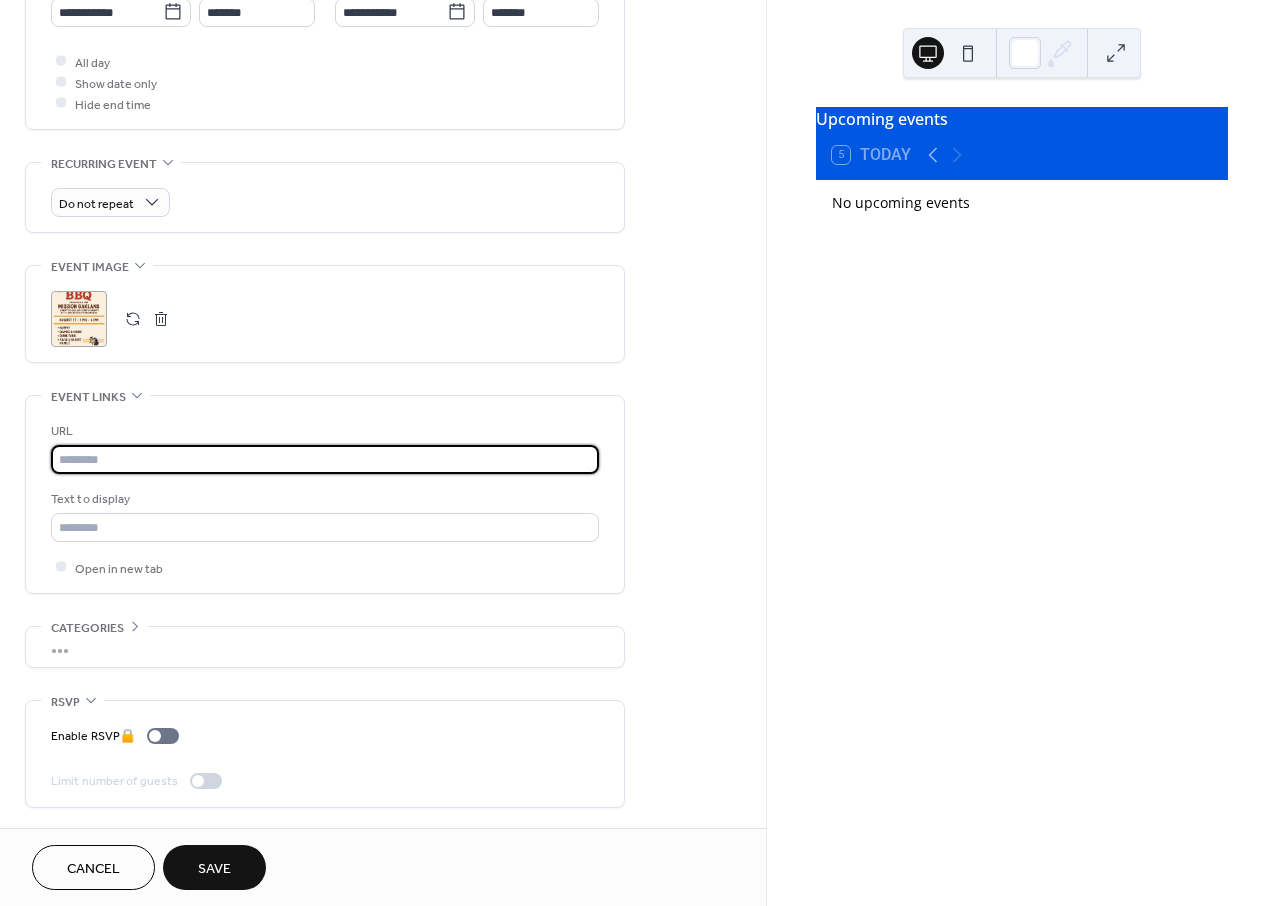 paste on "**********" 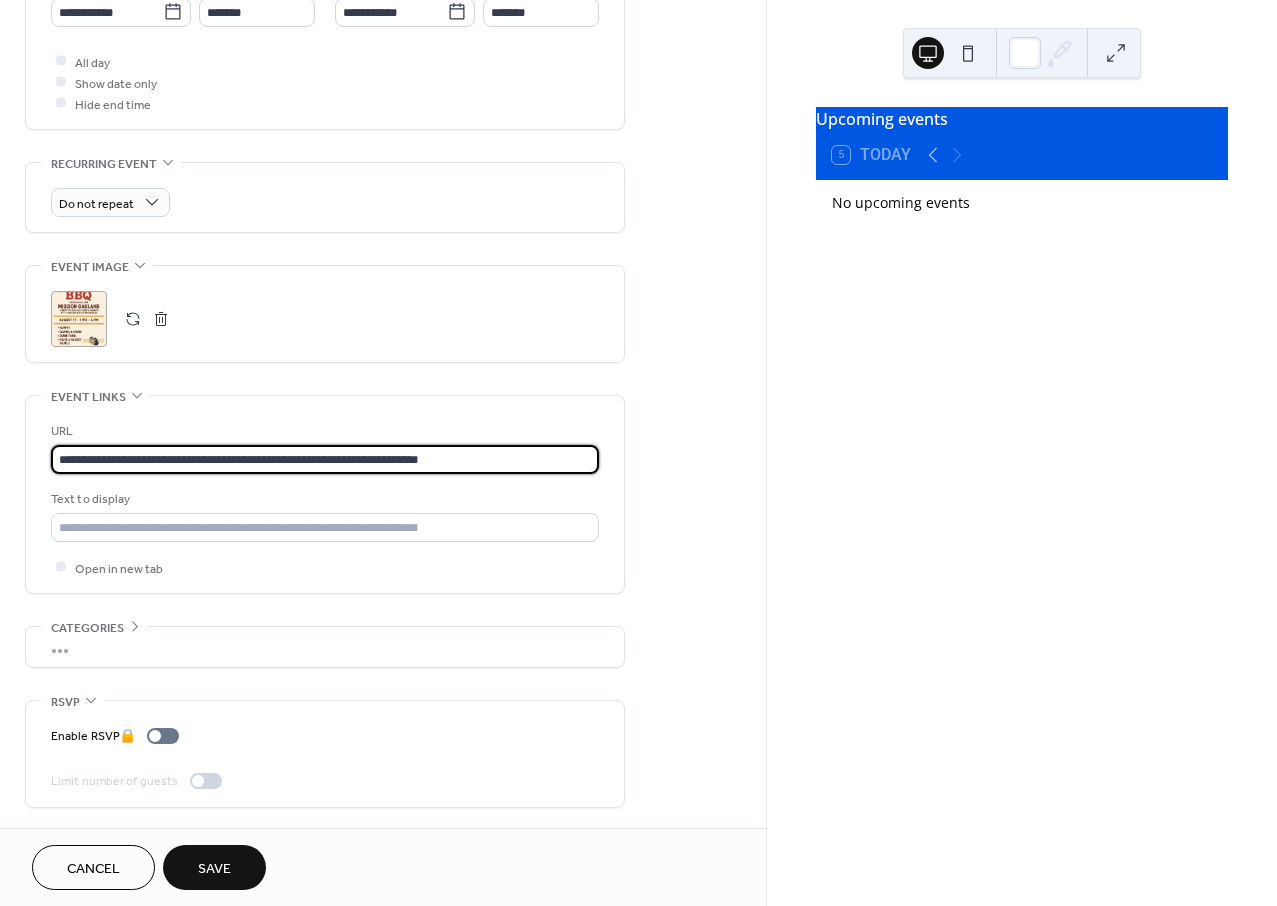 type on "**********" 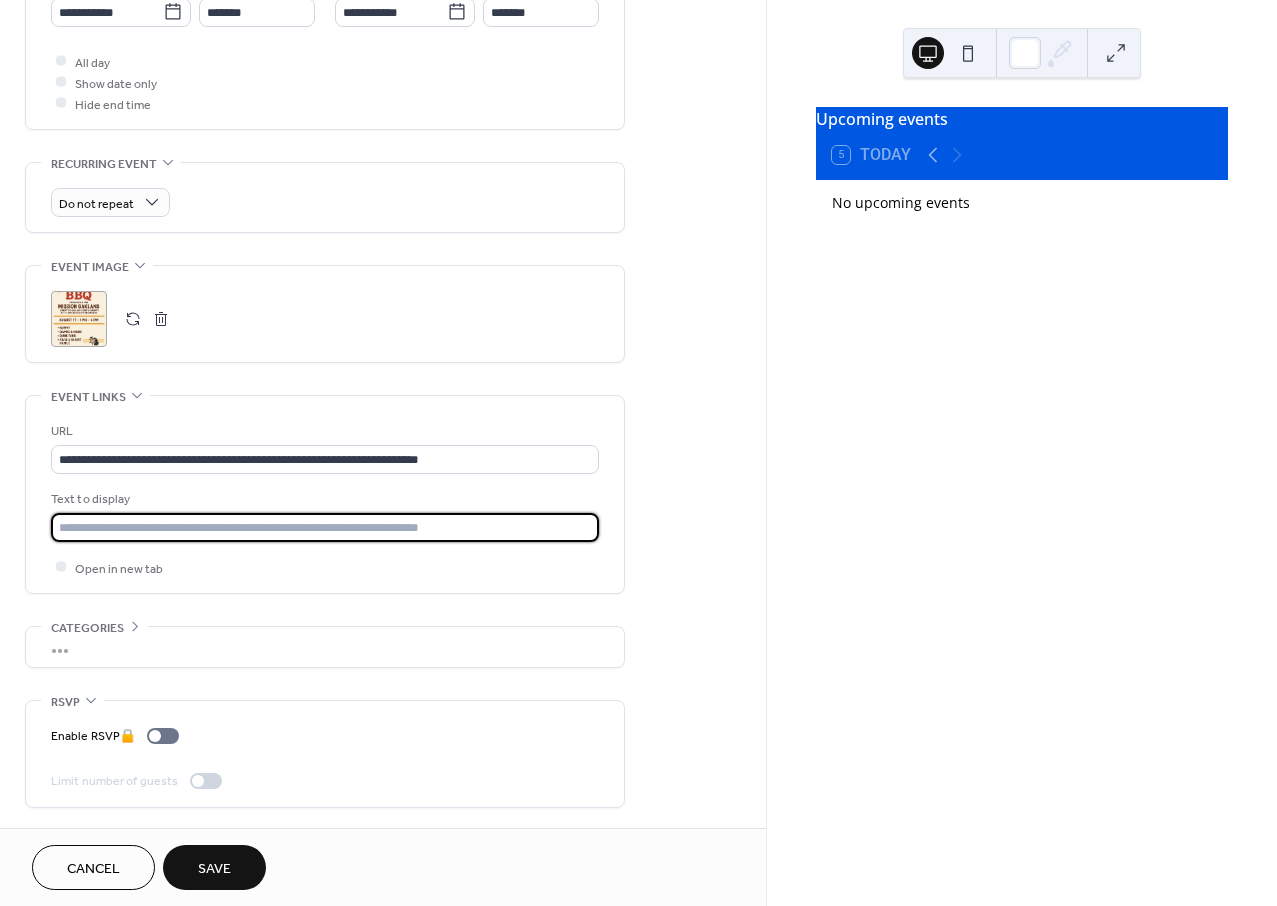 click at bounding box center [325, 527] 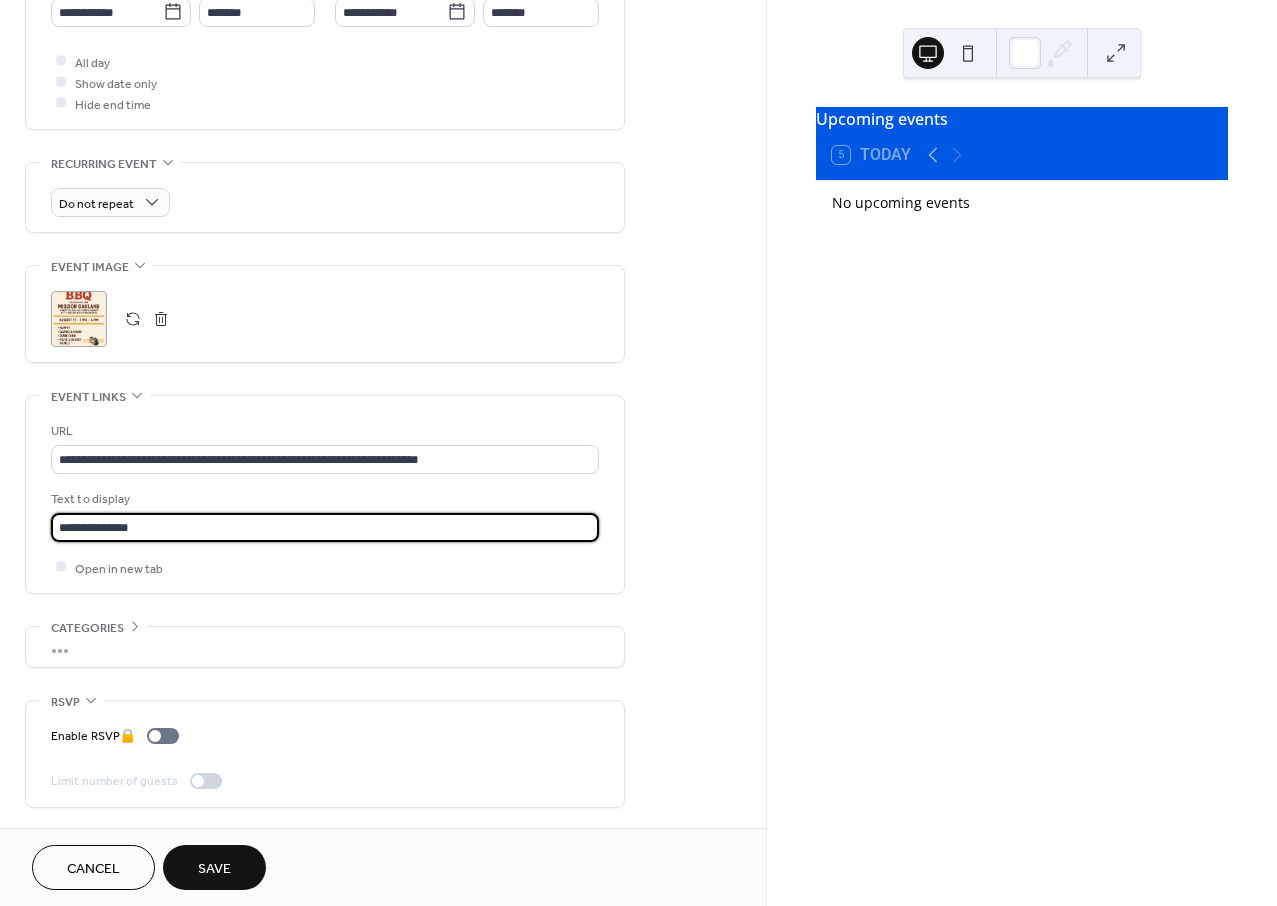 type on "**********" 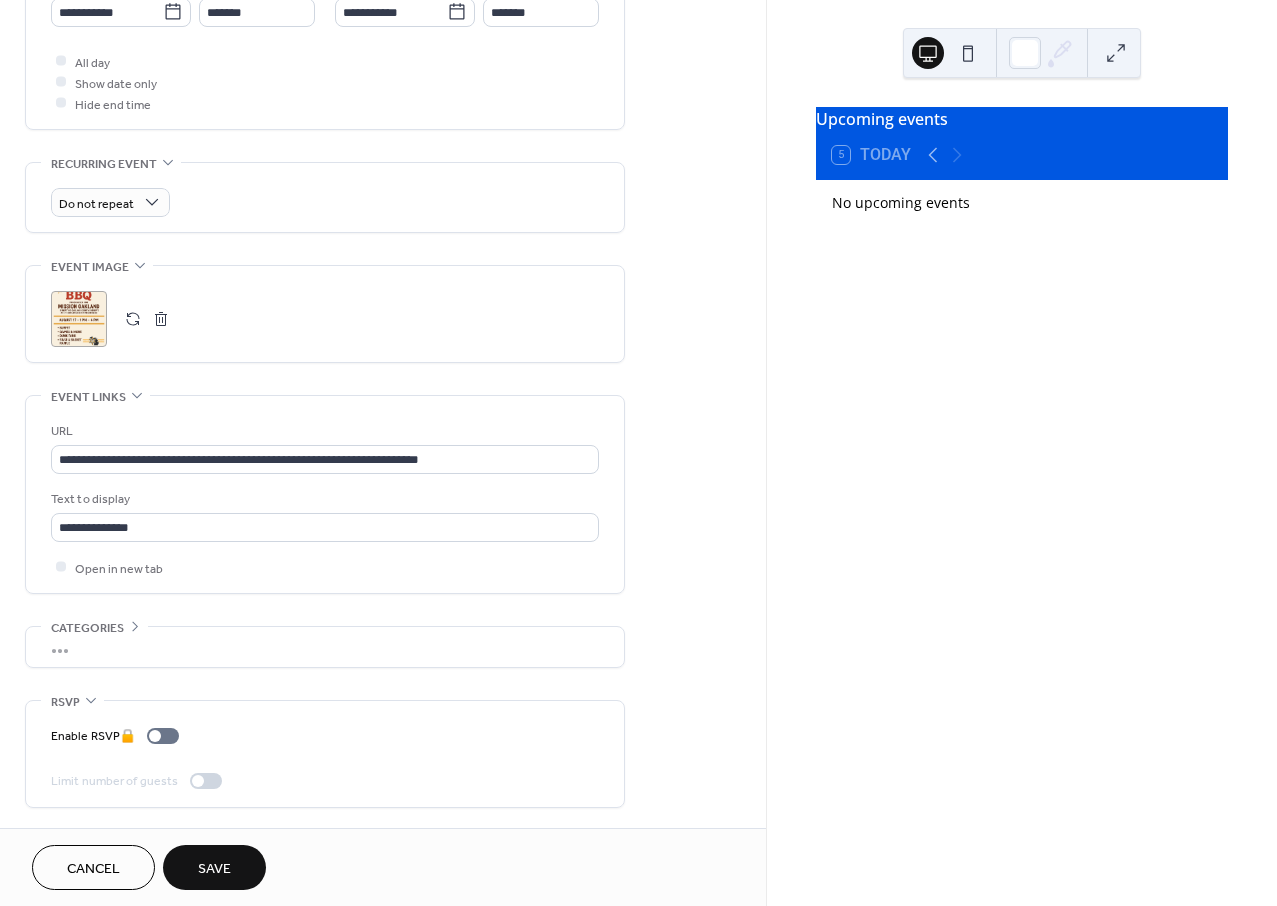 click on "**********" at bounding box center [383, 107] 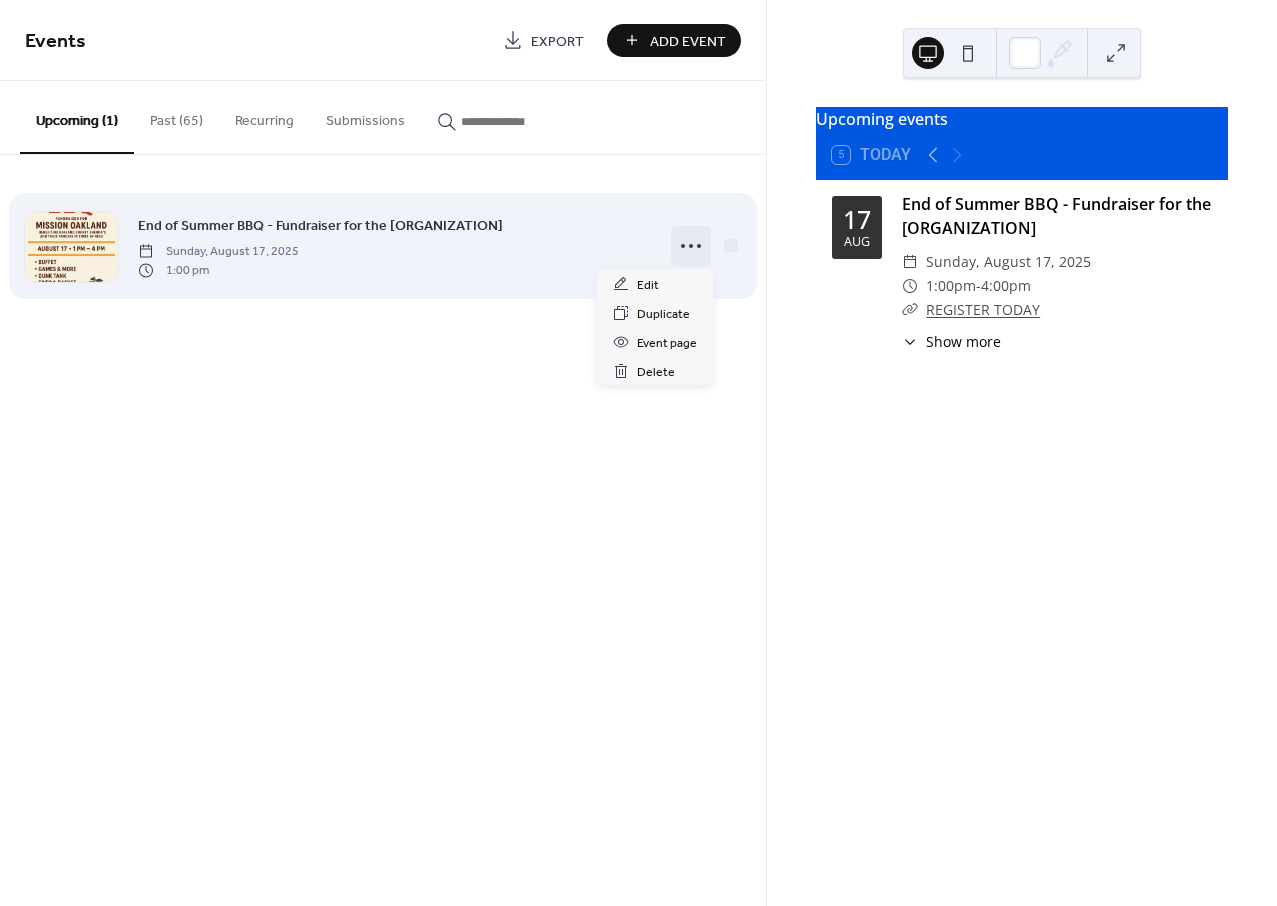 drag, startPoint x: 683, startPoint y: 230, endPoint x: 682, endPoint y: 243, distance: 13.038404 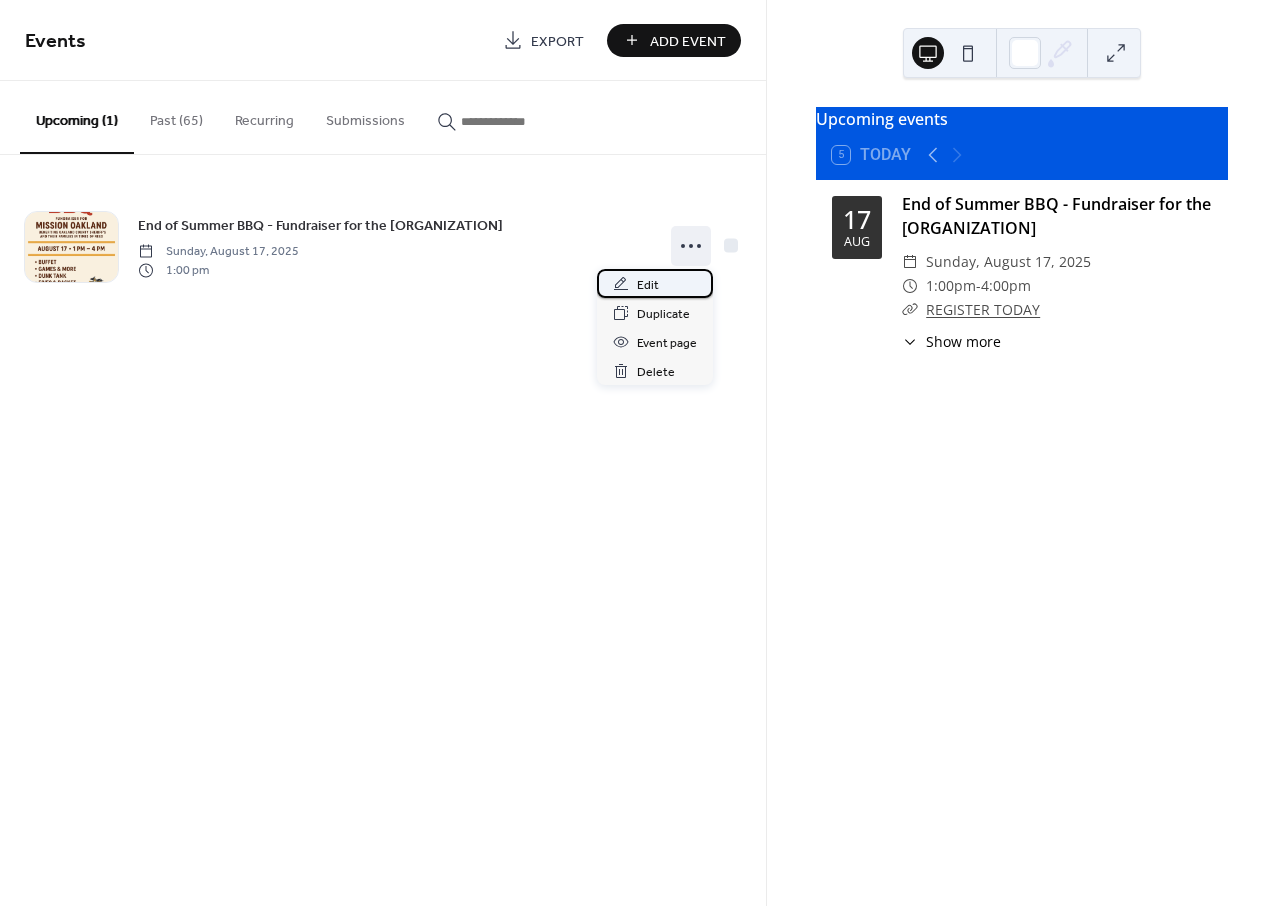 click on "Edit" at bounding box center [648, 285] 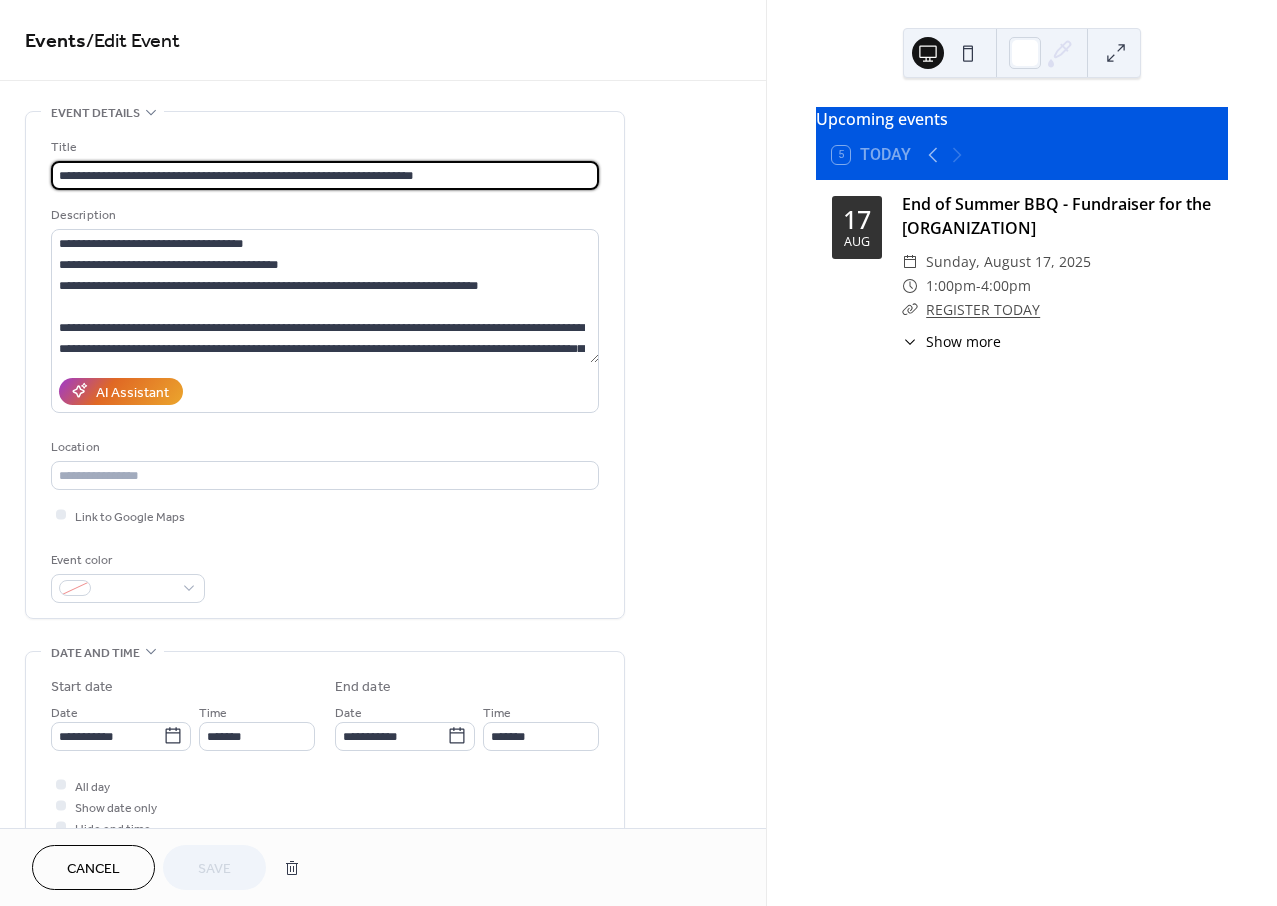 scroll, scrollTop: 444, scrollLeft: 0, axis: vertical 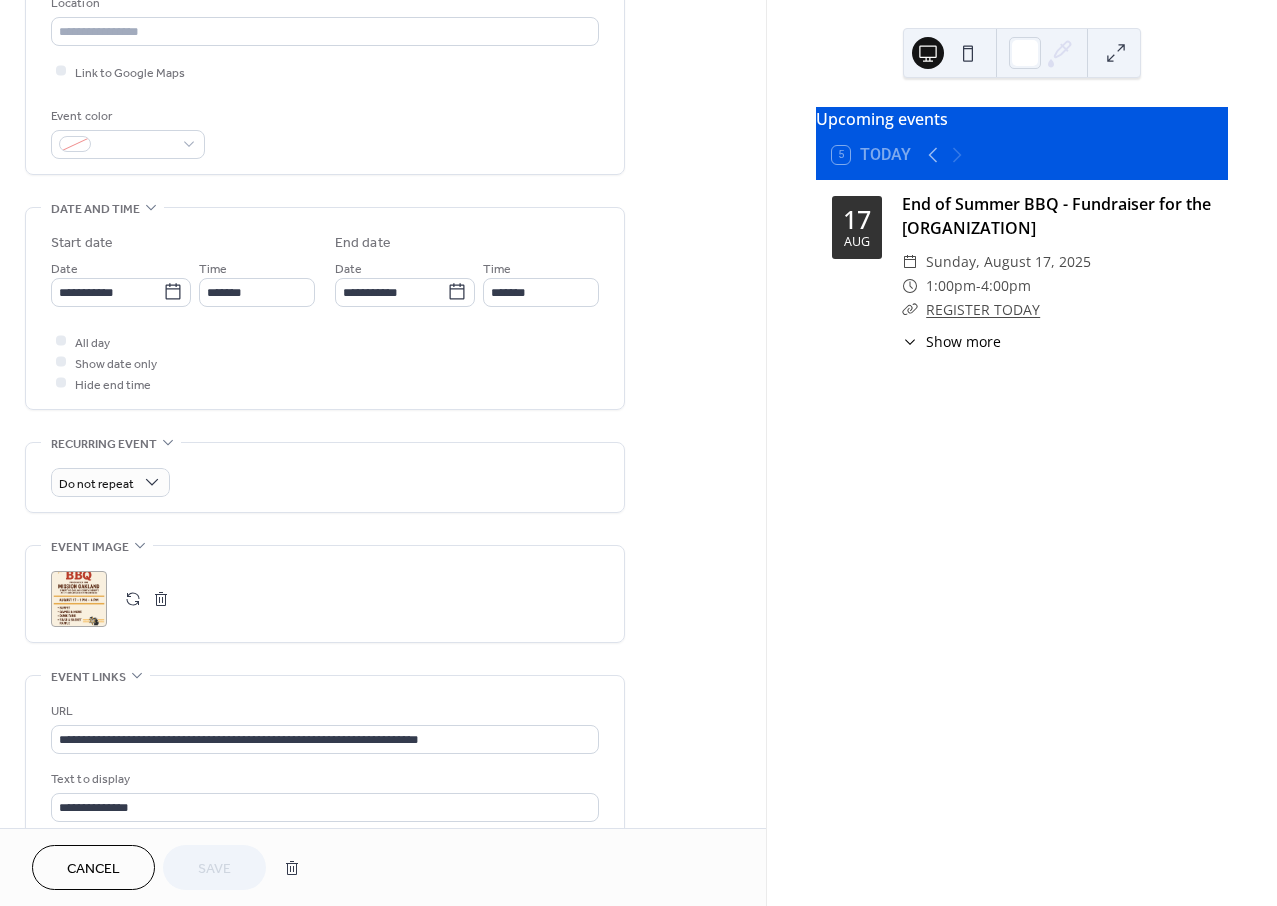 click on ";" at bounding box center [79, 599] 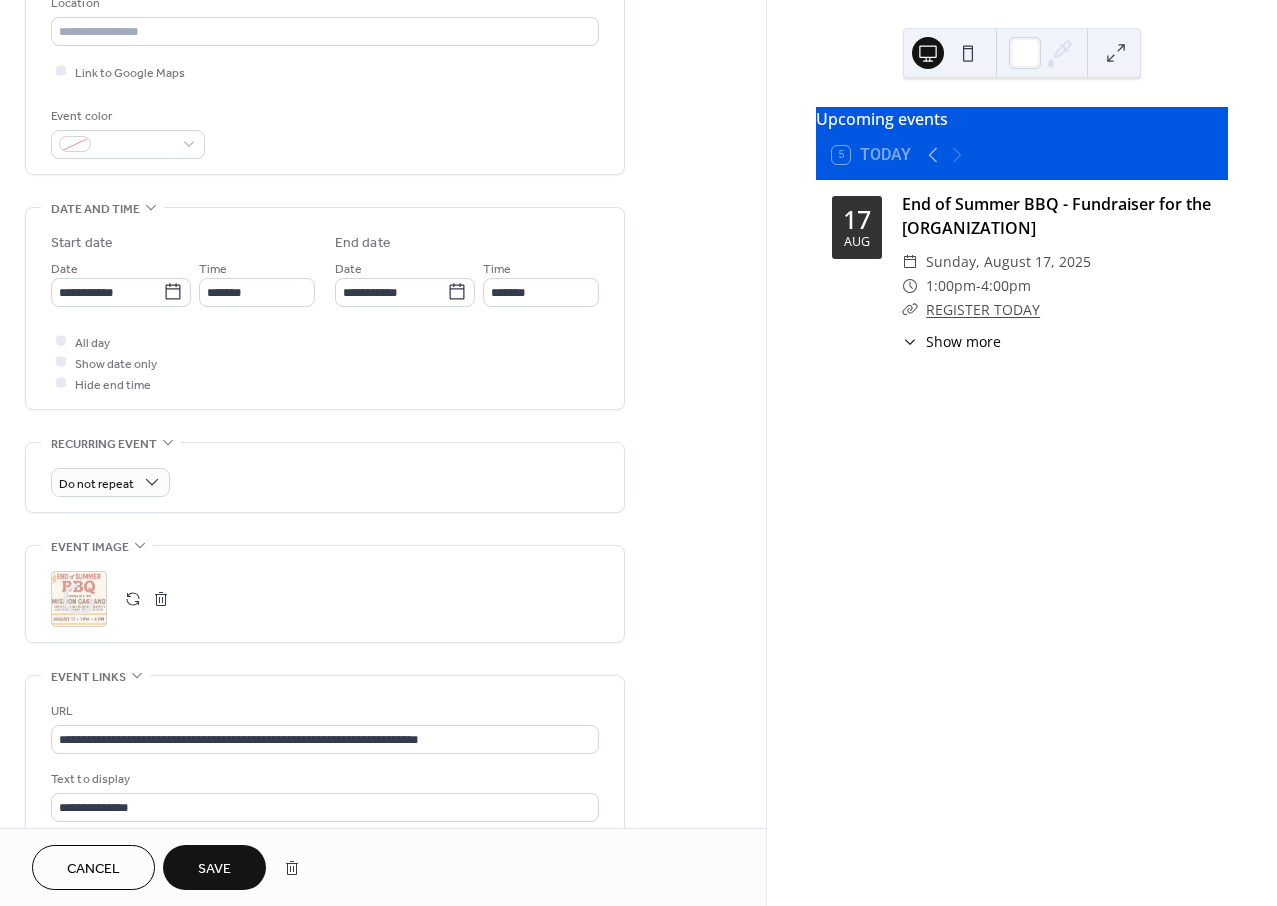 click on "Save" at bounding box center [214, 869] 